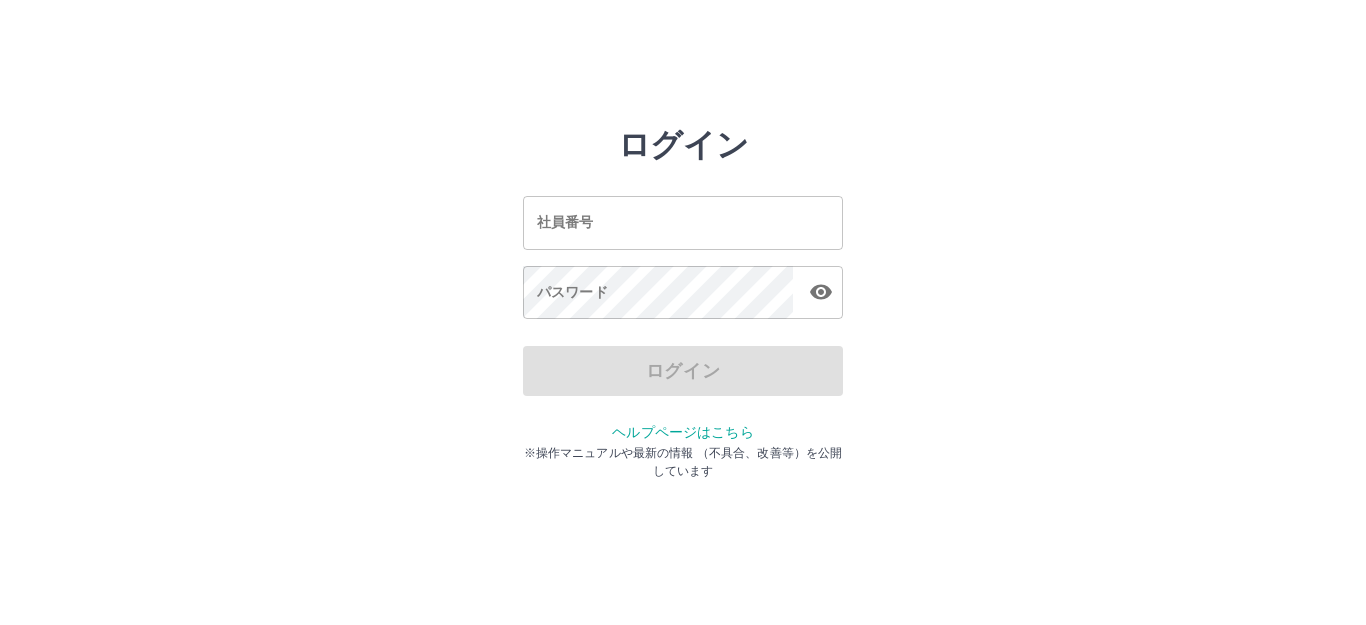 scroll, scrollTop: 0, scrollLeft: 0, axis: both 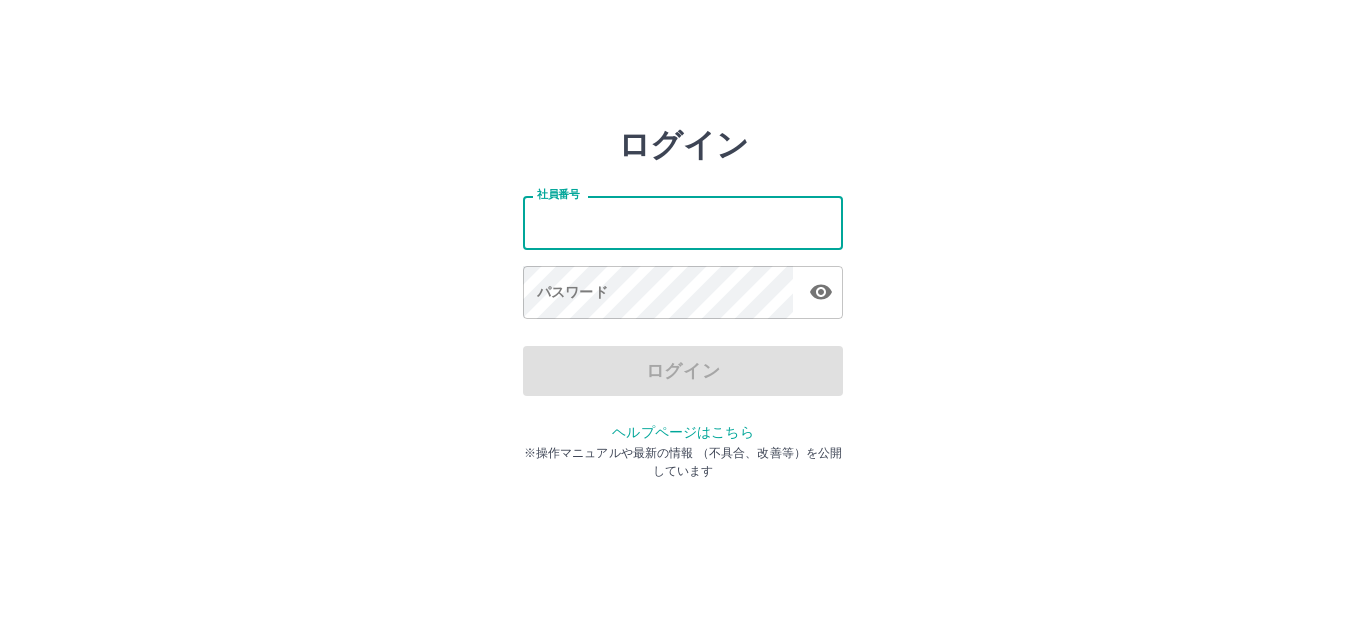 click on "社員番号" at bounding box center (683, 222) 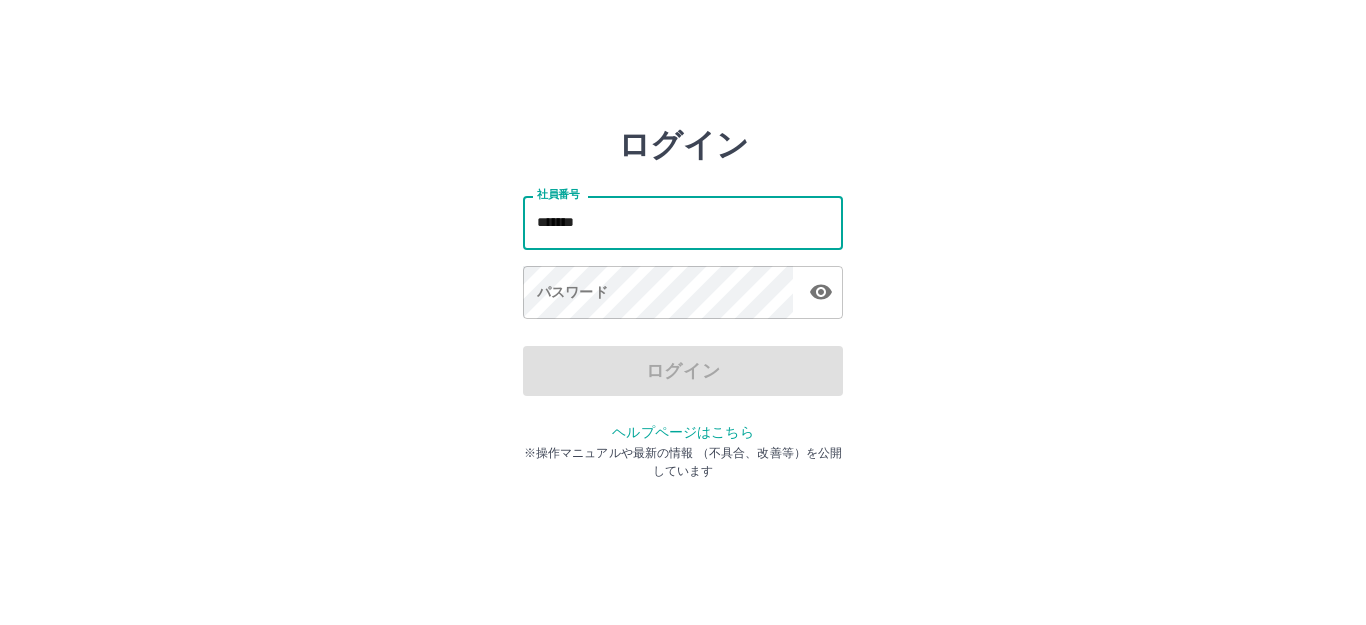 type on "*******" 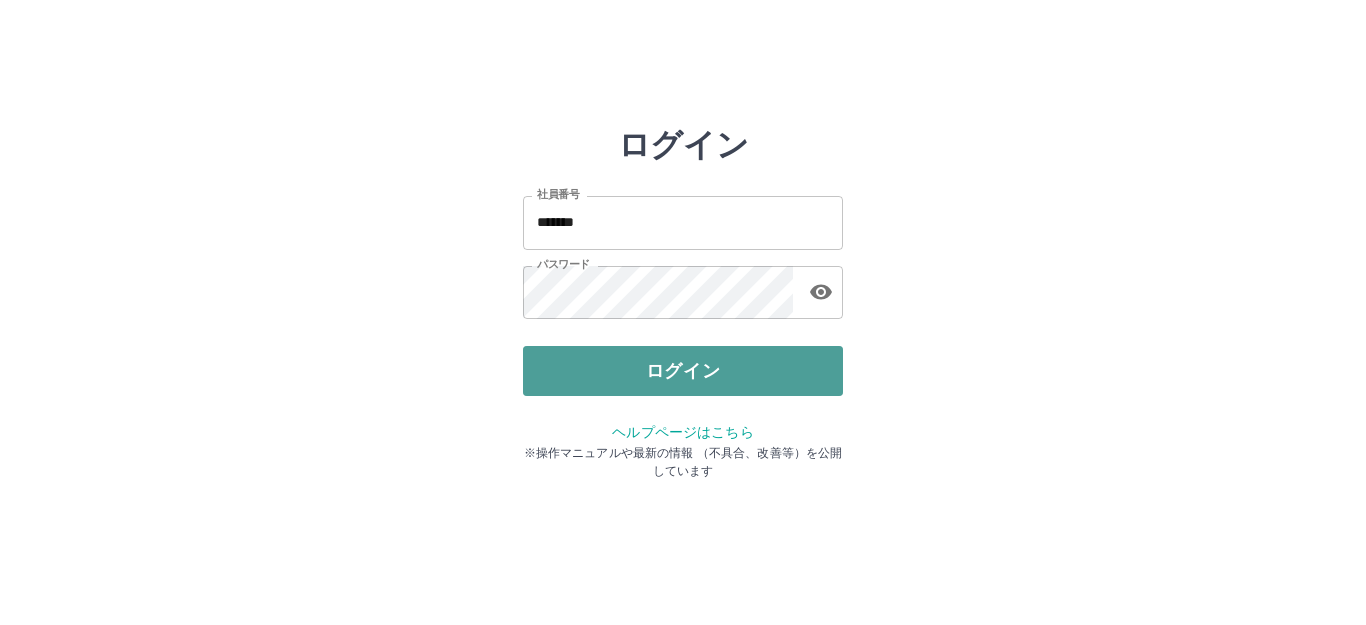 click on "ログイン" at bounding box center [683, 371] 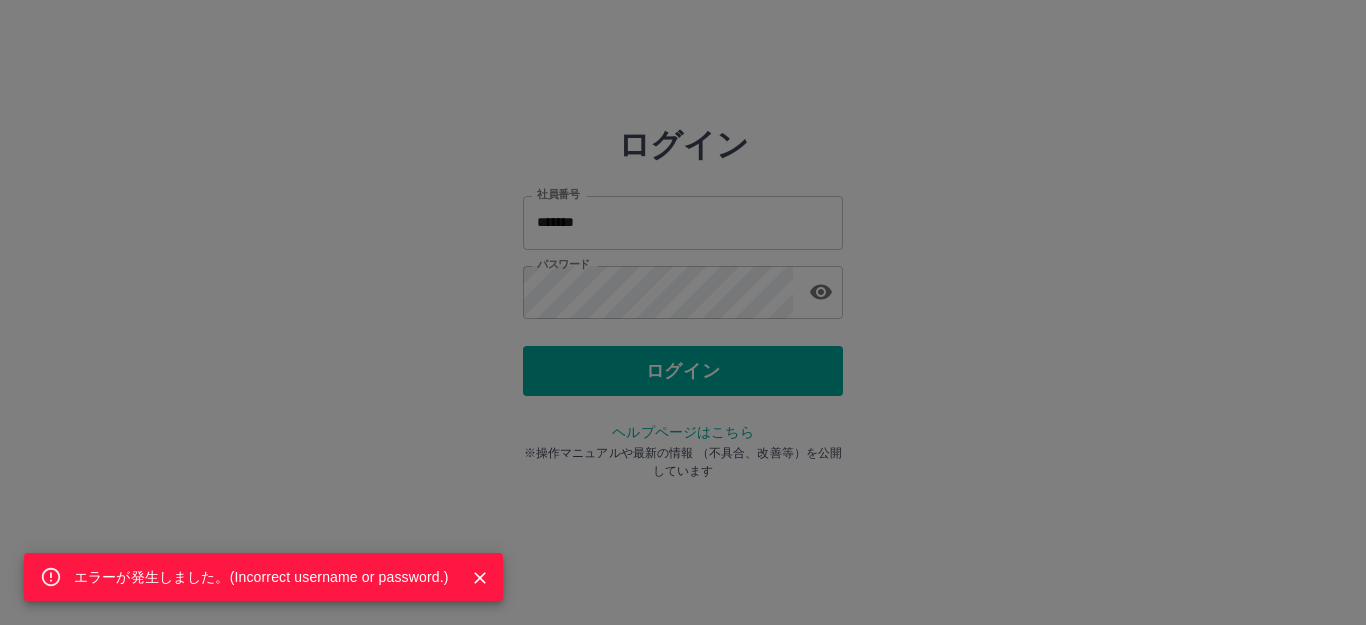 click on "エラーが発生しました。( Incorrect username or password. )" at bounding box center (683, 312) 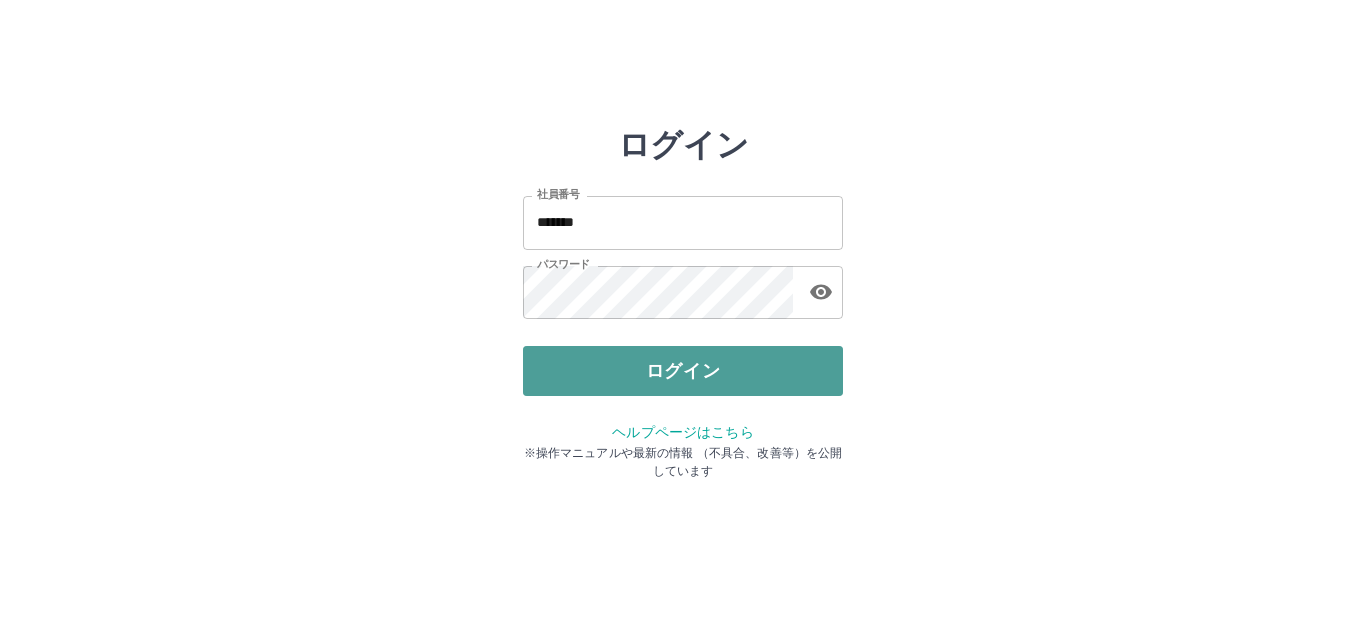 click on "ログイン" at bounding box center (683, 371) 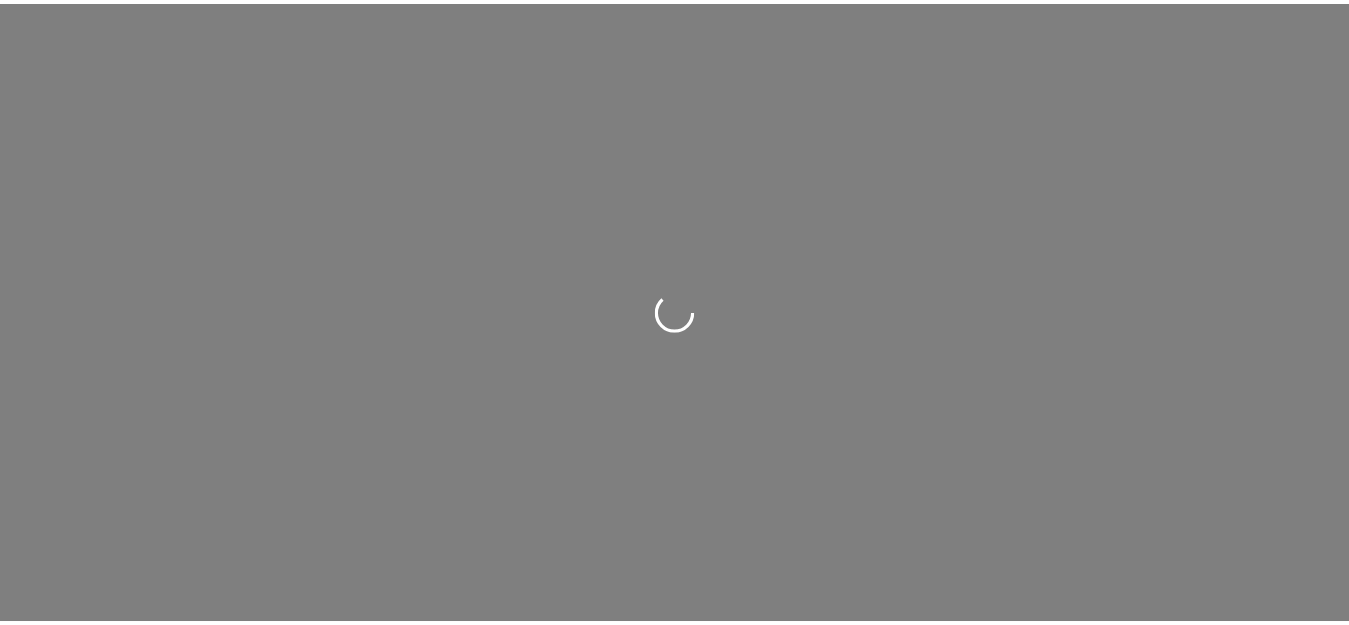 scroll, scrollTop: 0, scrollLeft: 0, axis: both 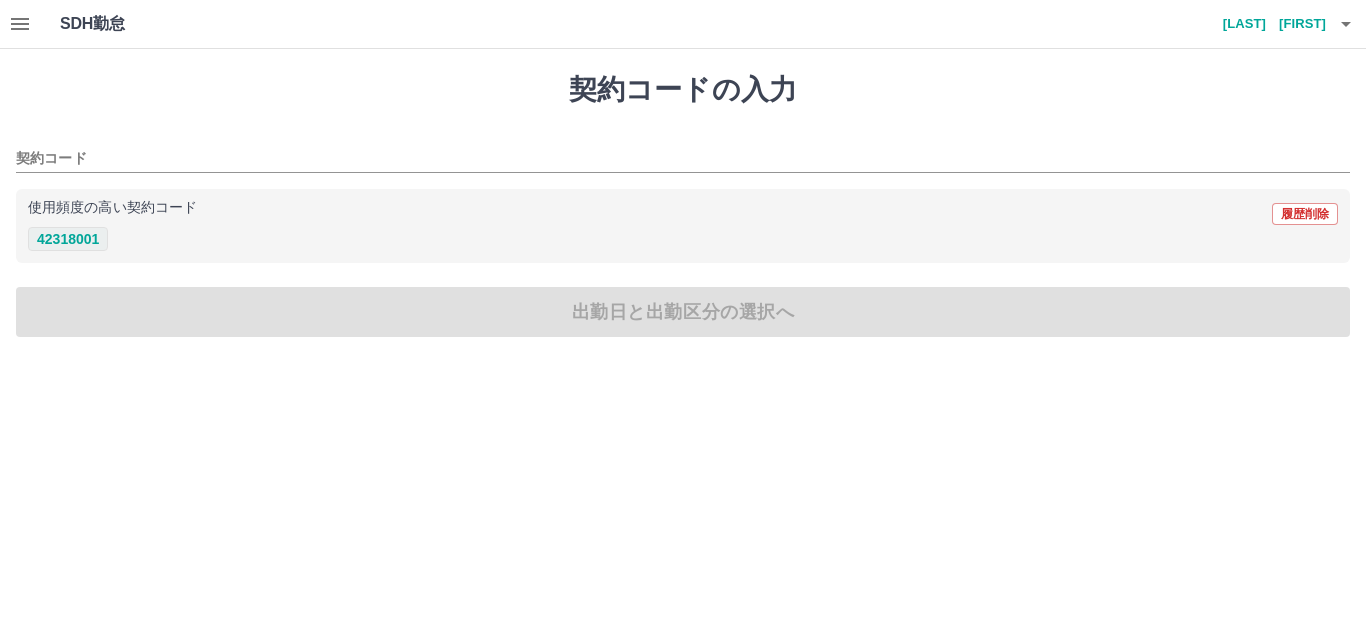 click on "42318001" at bounding box center (68, 239) 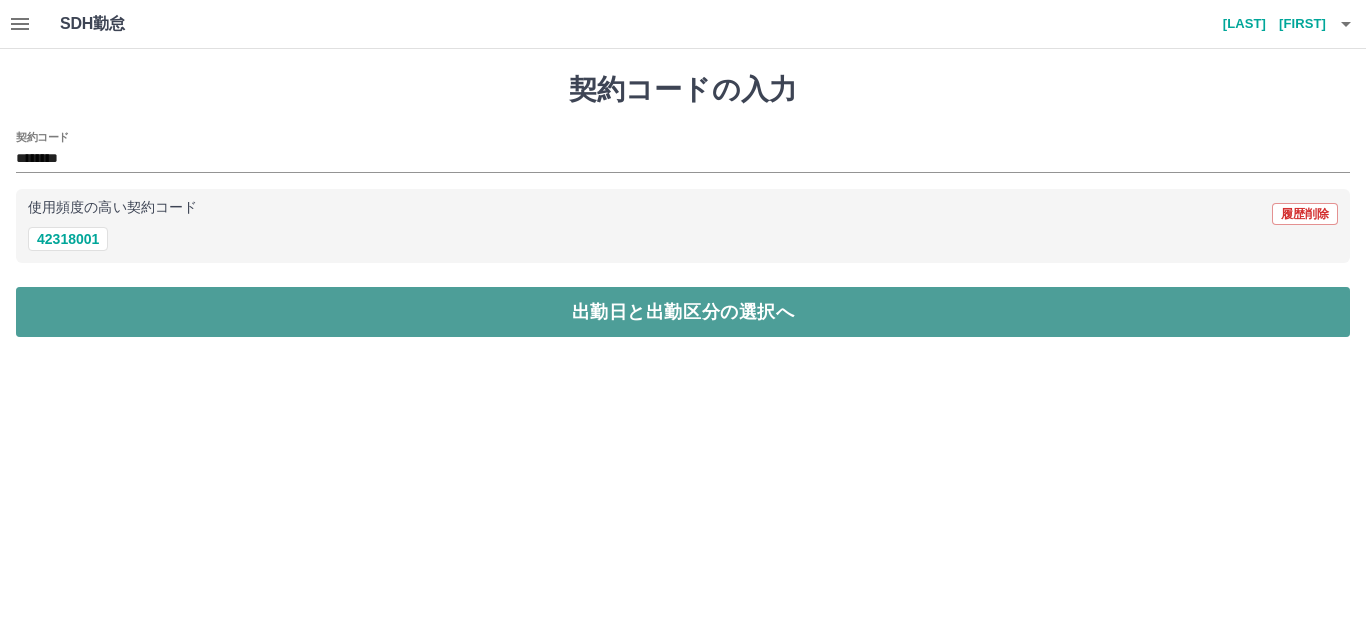 click on "出勤日と出勤区分の選択へ" at bounding box center [683, 312] 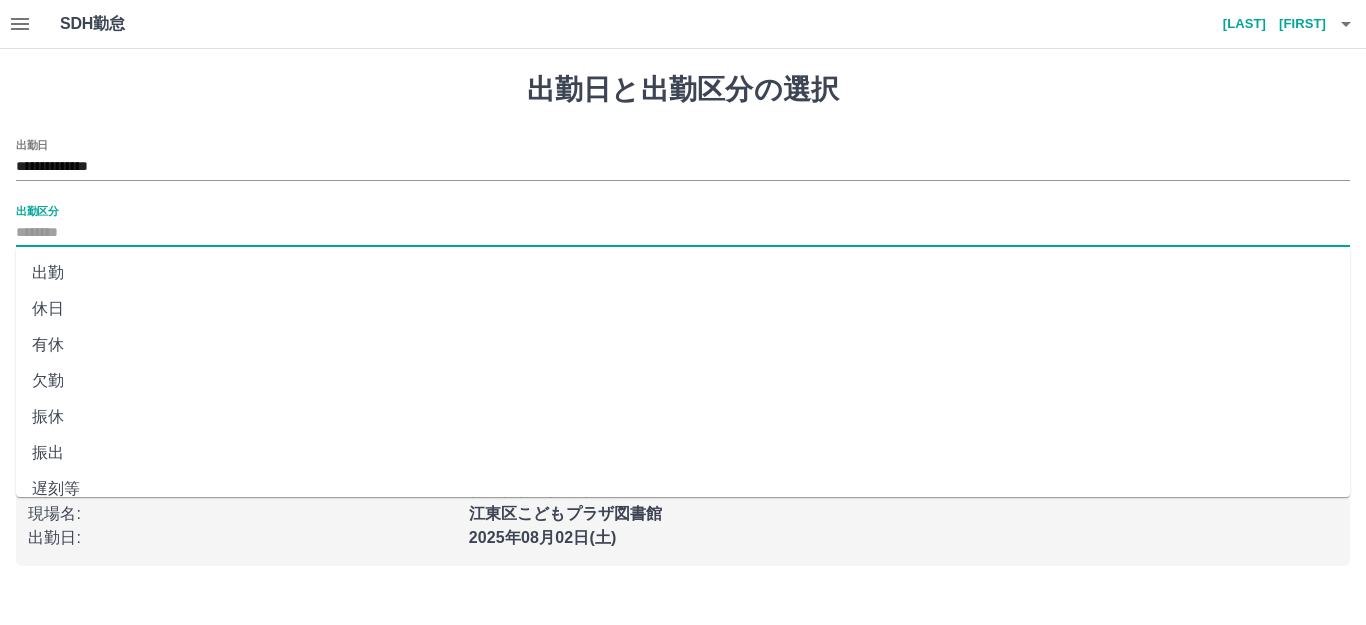 click on "出勤区分" at bounding box center [683, 233] 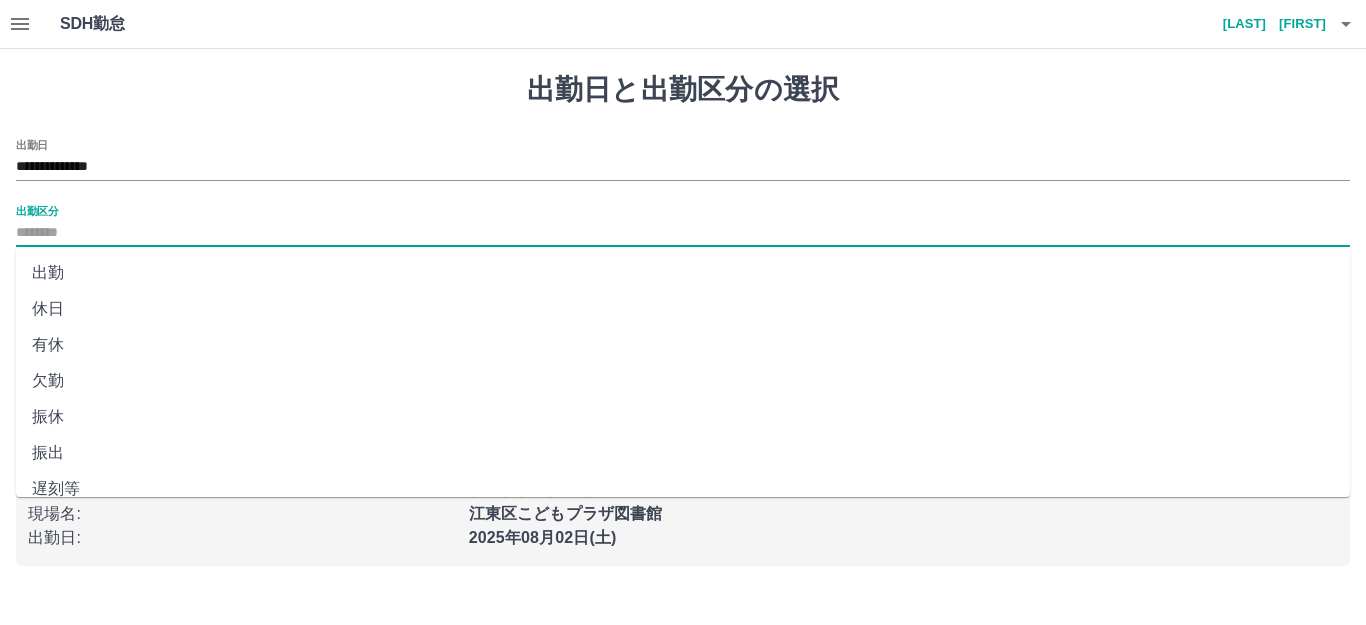 click on "出勤" at bounding box center [683, 273] 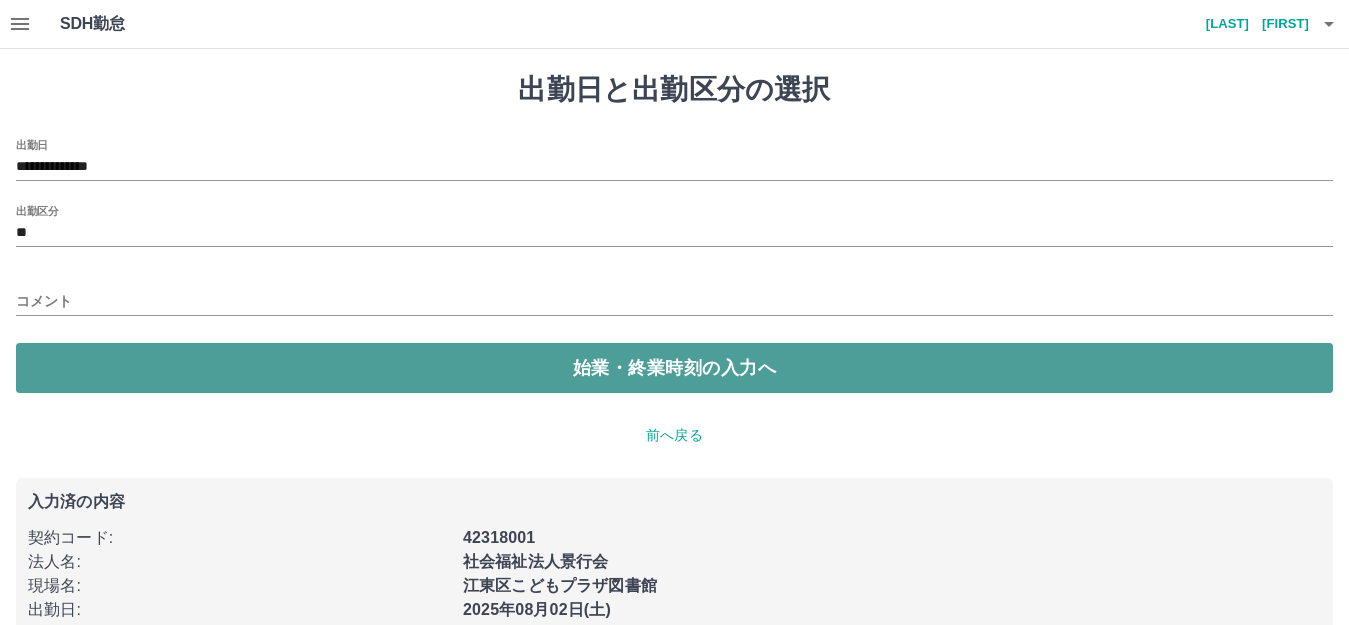 click on "始業・終業時刻の入力へ" at bounding box center [674, 368] 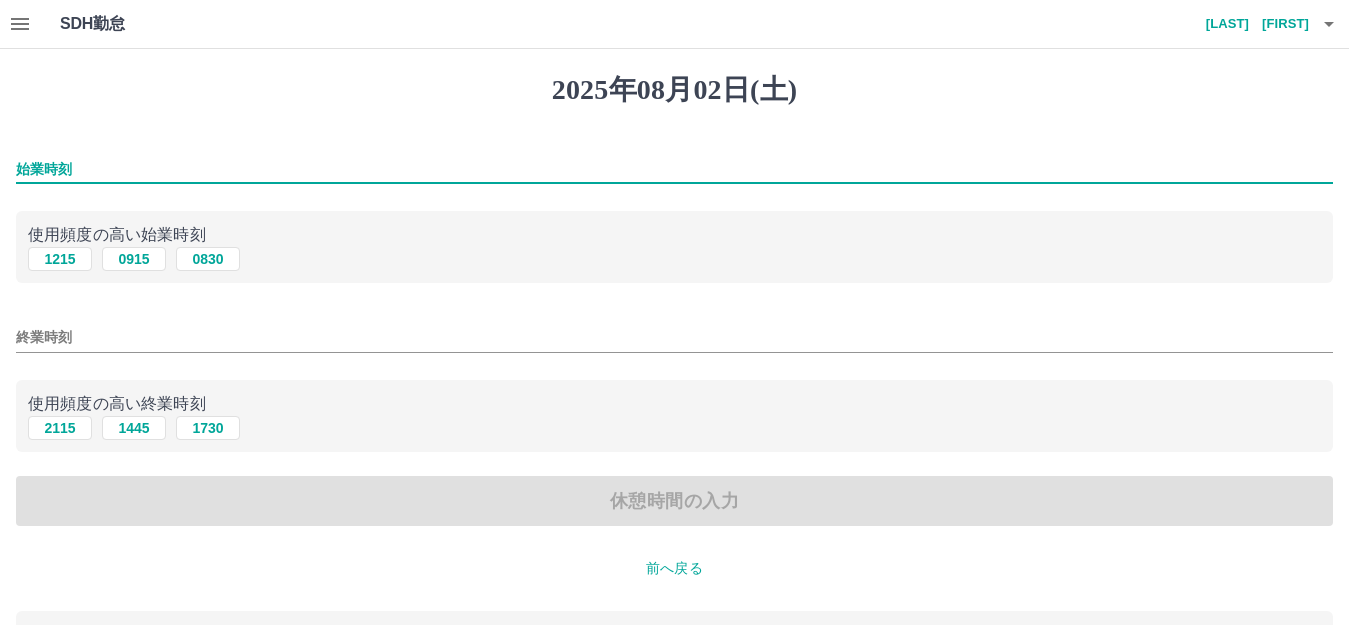 click on "始業時刻" at bounding box center (674, 169) 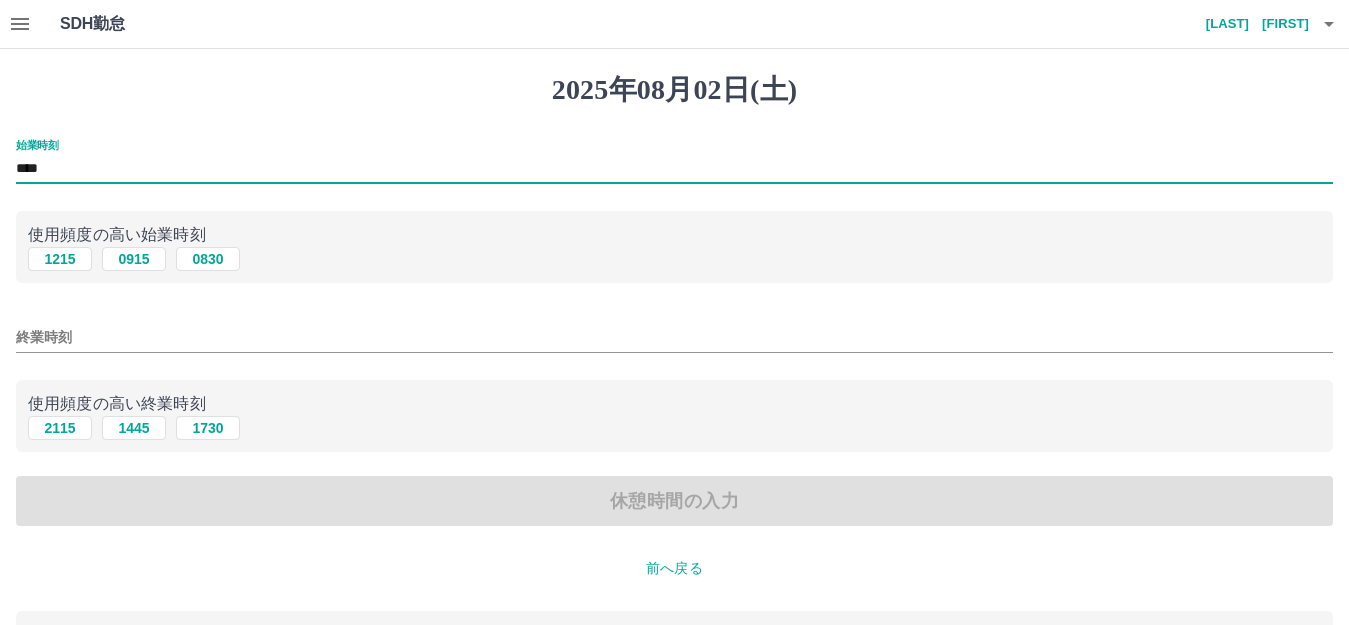 click on "終業時刻" at bounding box center (674, 337) 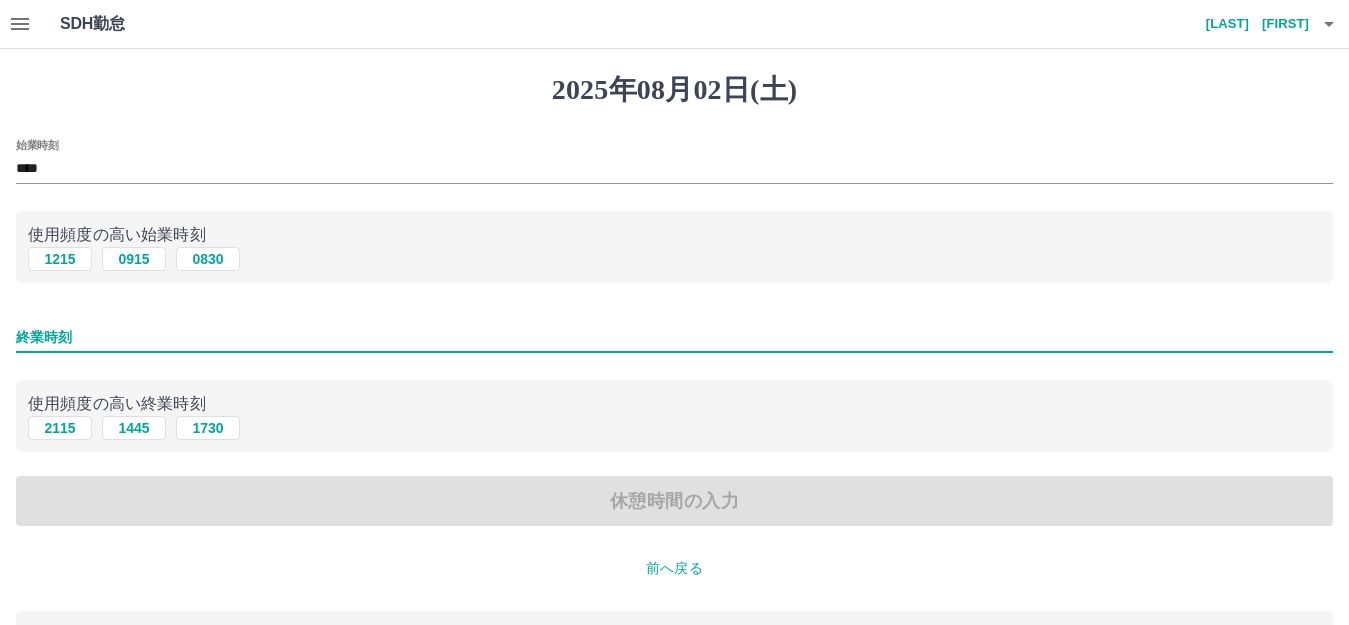 type on "****" 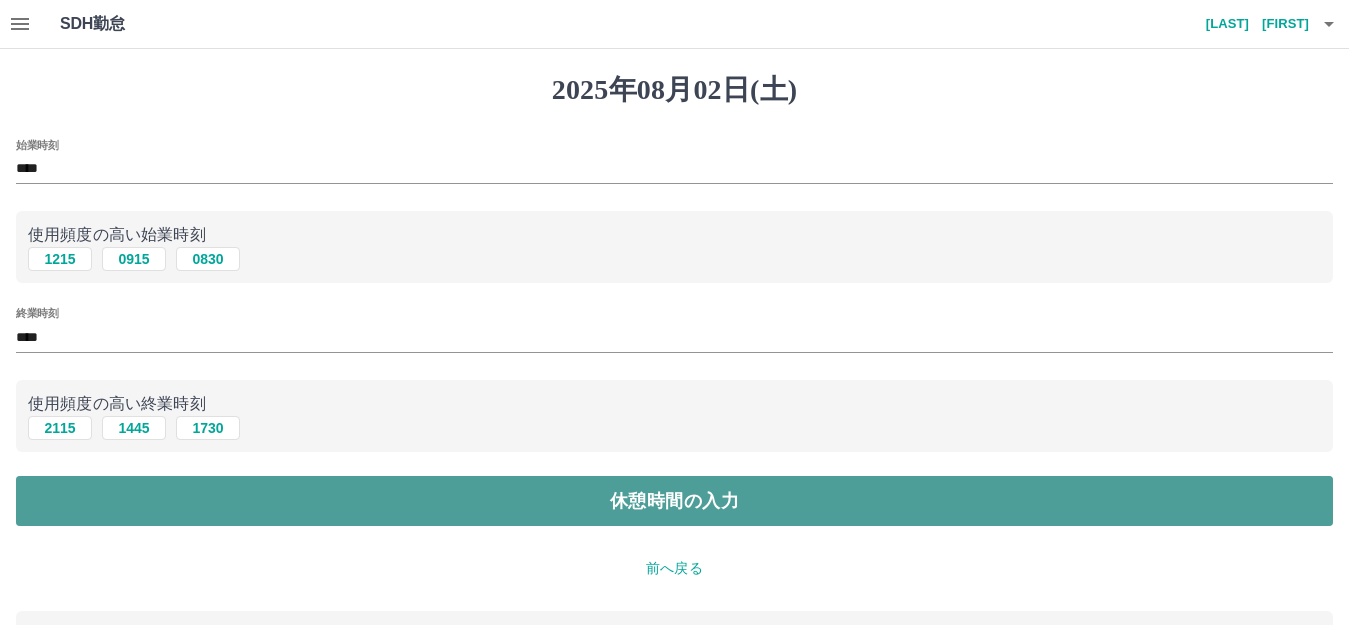 click on "休憩時間の入力" at bounding box center [674, 501] 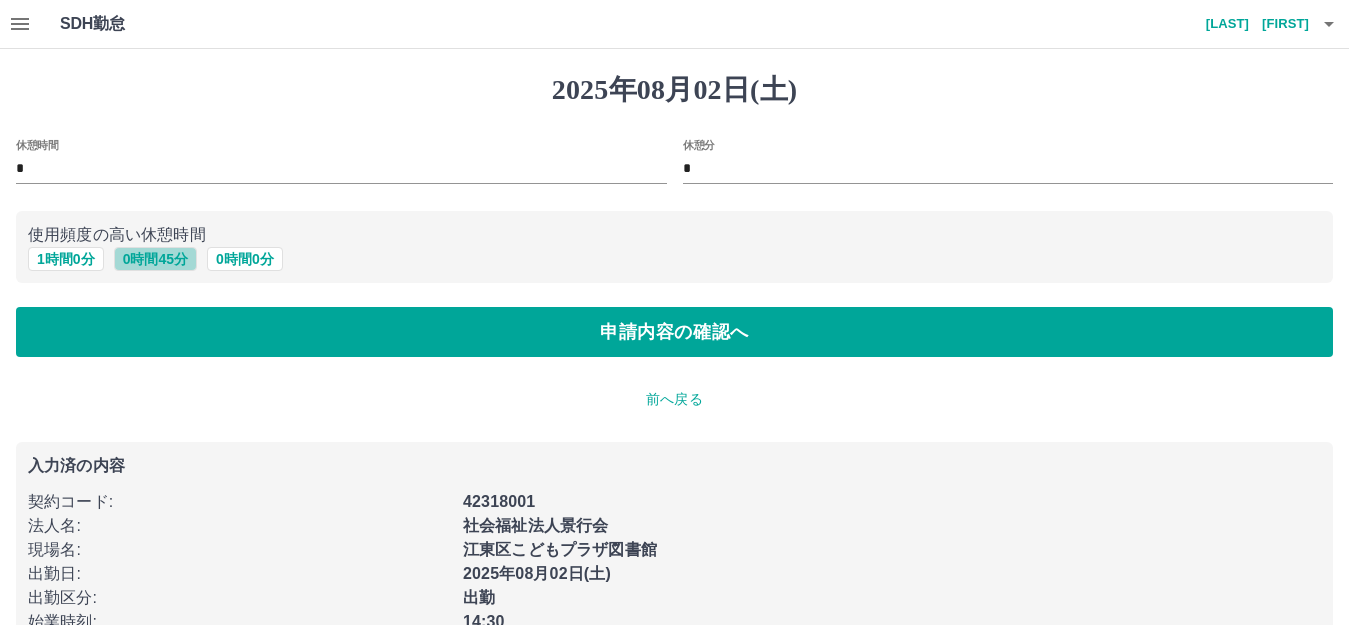 click on "0 時間 45 分" at bounding box center (155, 259) 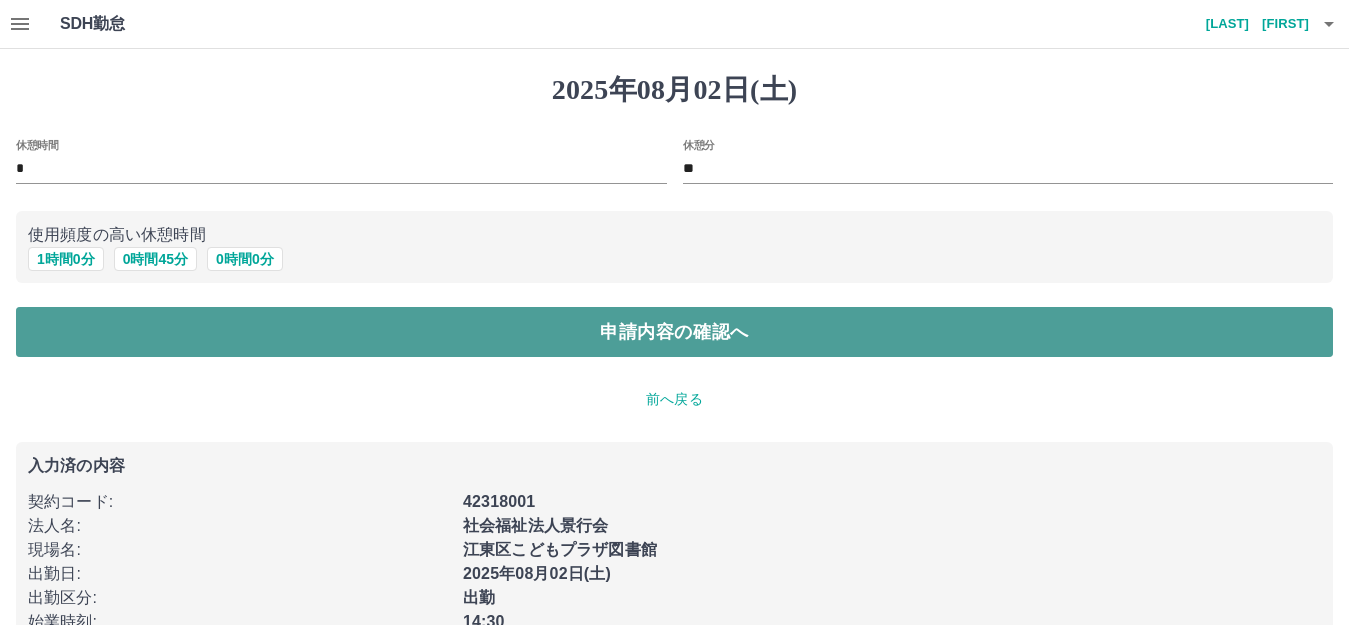 click on "申請内容の確認へ" at bounding box center [674, 332] 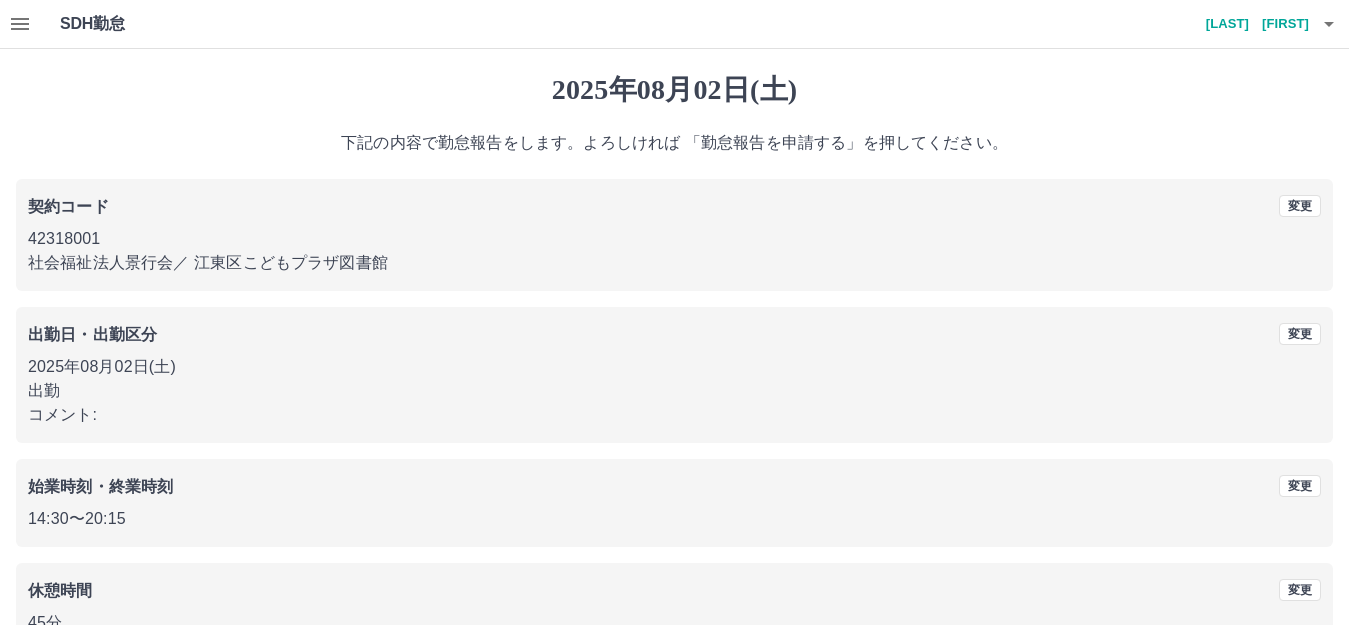 scroll, scrollTop: 124, scrollLeft: 0, axis: vertical 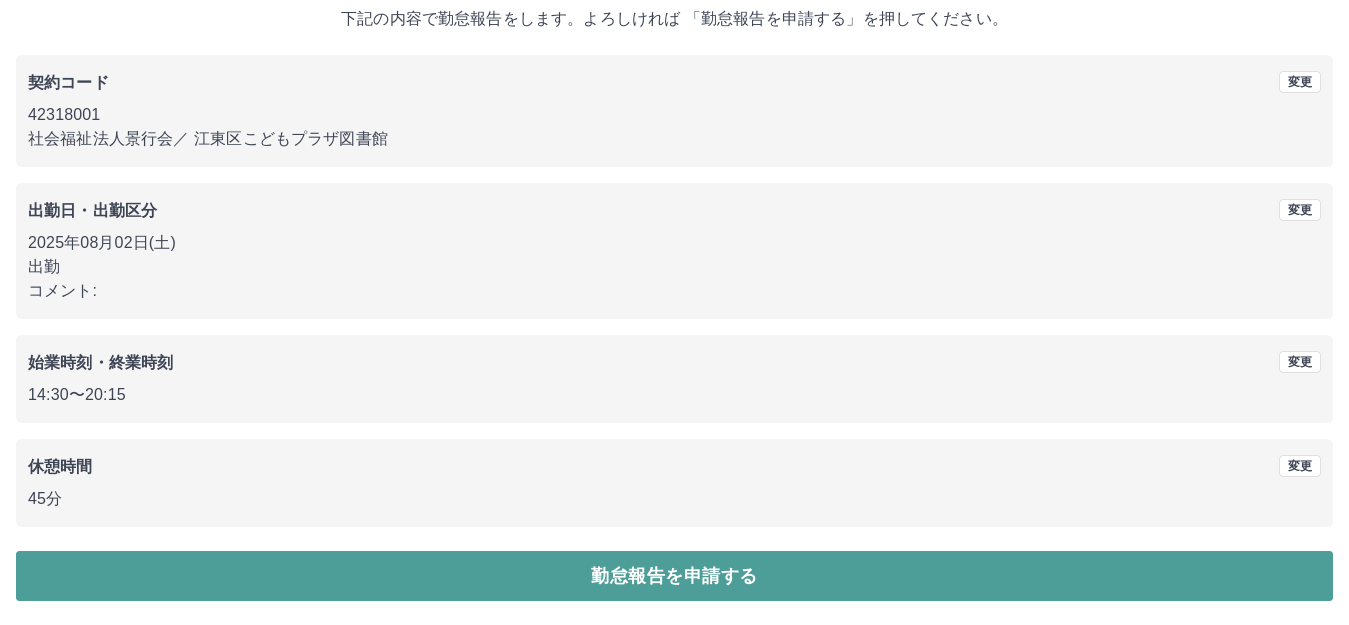 click on "勤怠報告を申請する" at bounding box center (674, 576) 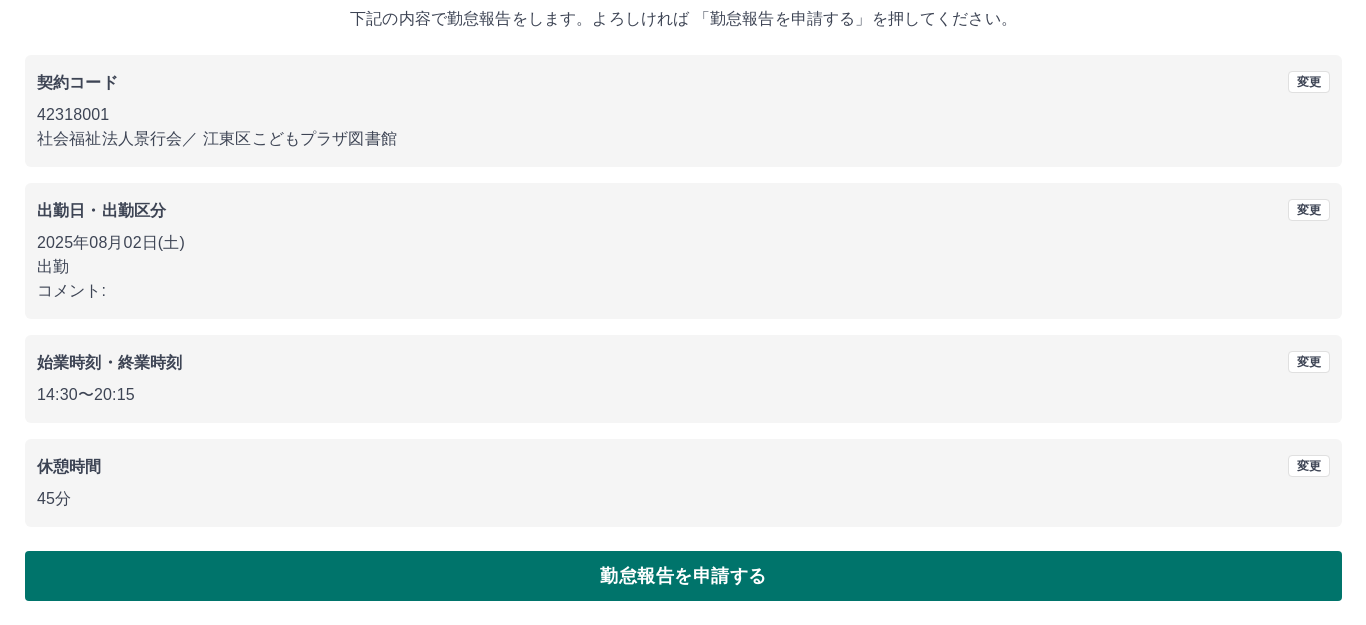 scroll, scrollTop: 0, scrollLeft: 0, axis: both 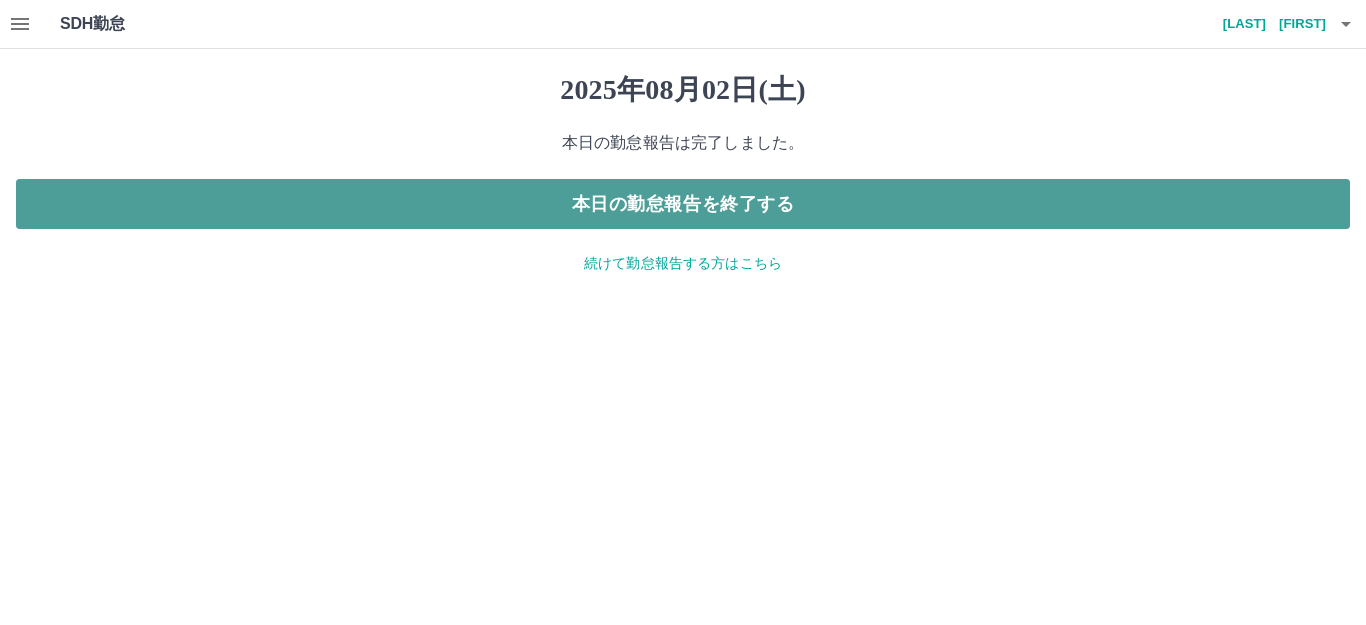 click on "本日の勤怠報告を終了する" at bounding box center (683, 204) 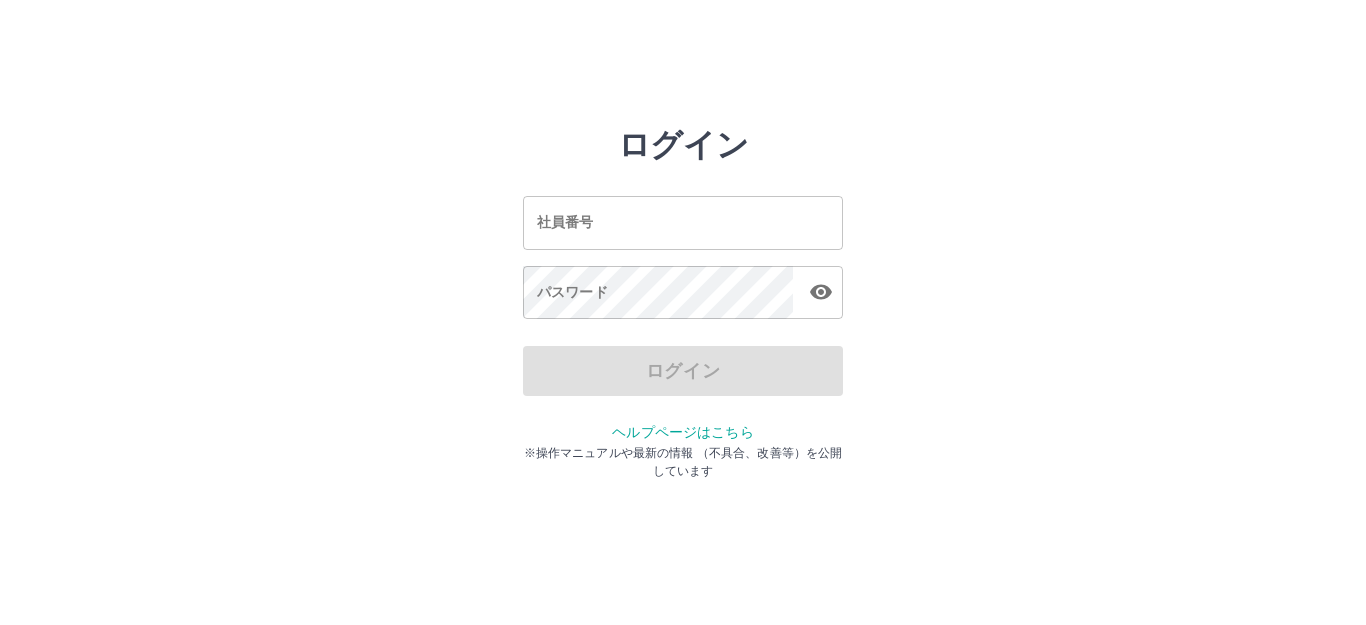 scroll, scrollTop: 0, scrollLeft: 0, axis: both 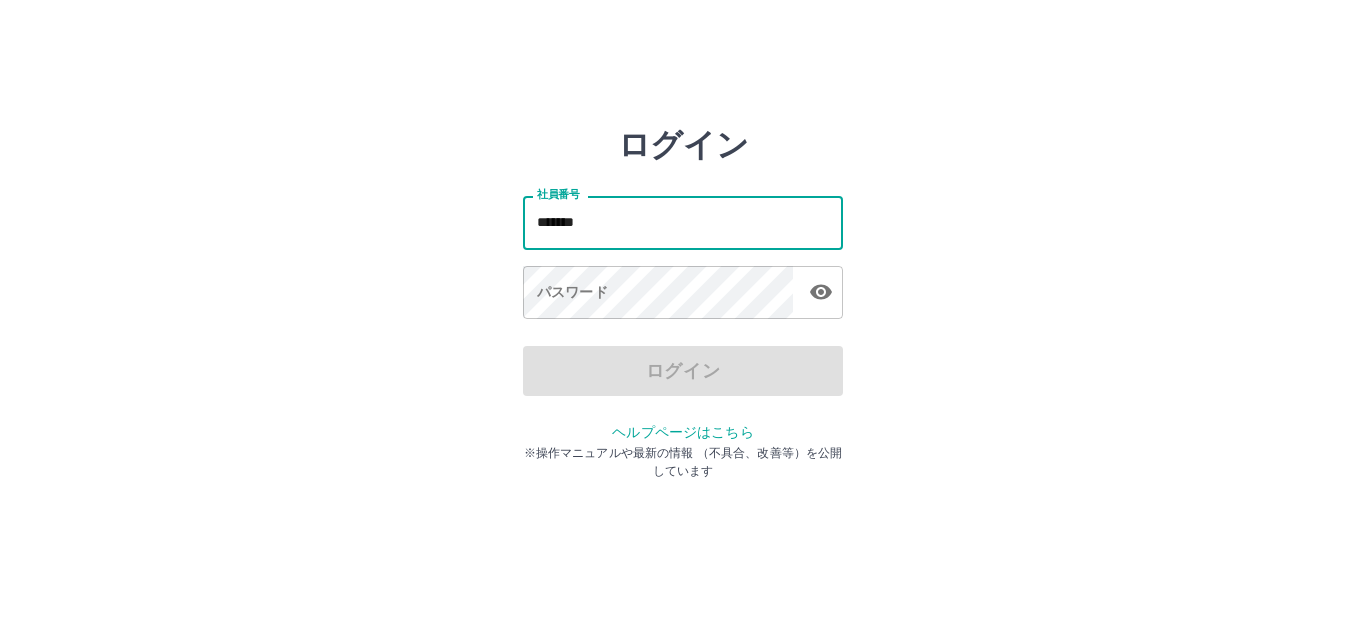type on "*******" 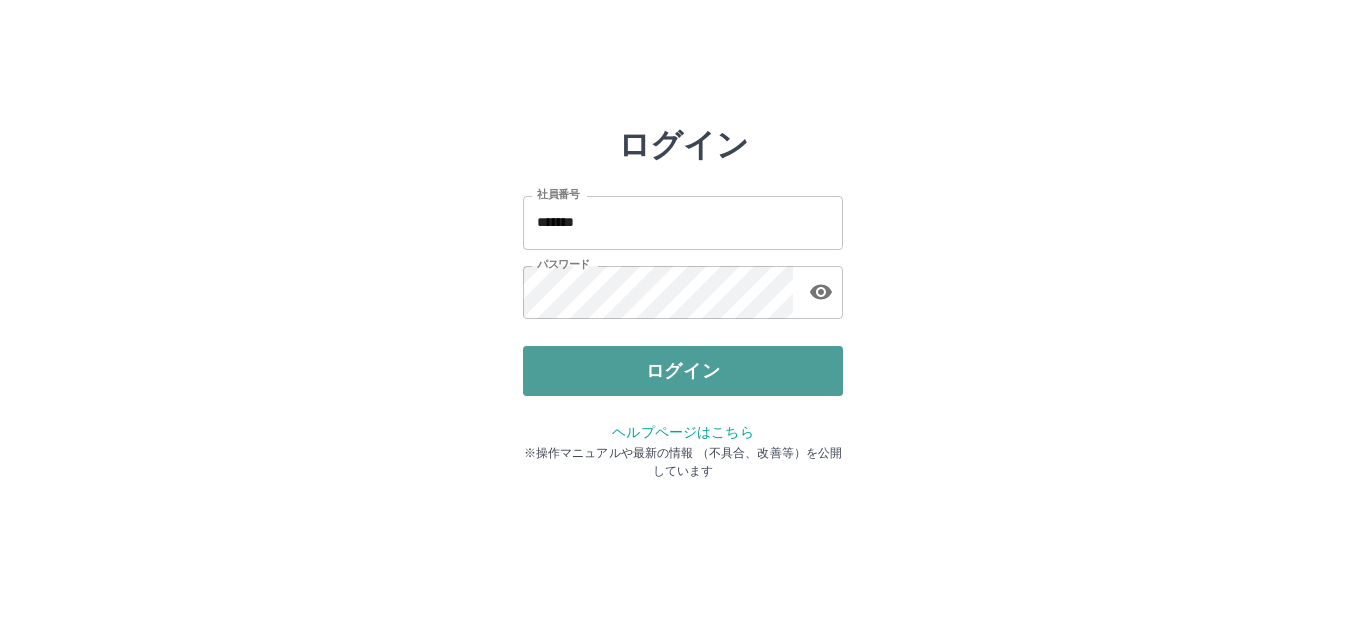 click on "ログイン" at bounding box center (683, 371) 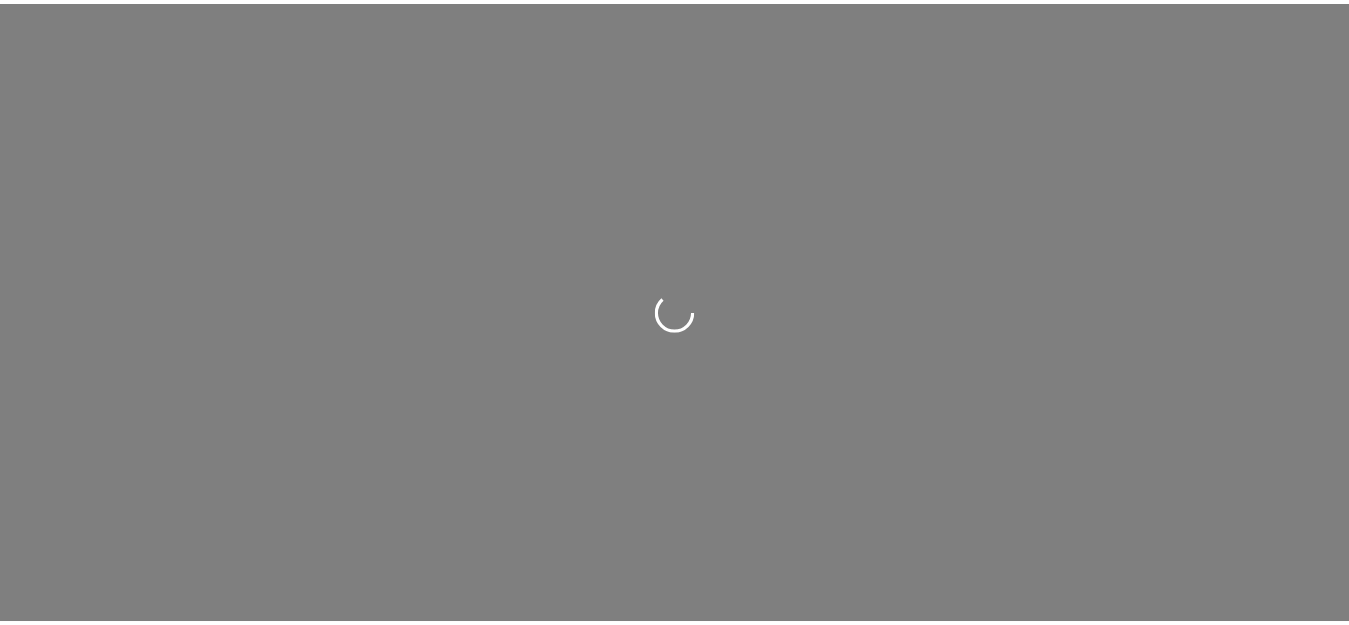 scroll, scrollTop: 0, scrollLeft: 0, axis: both 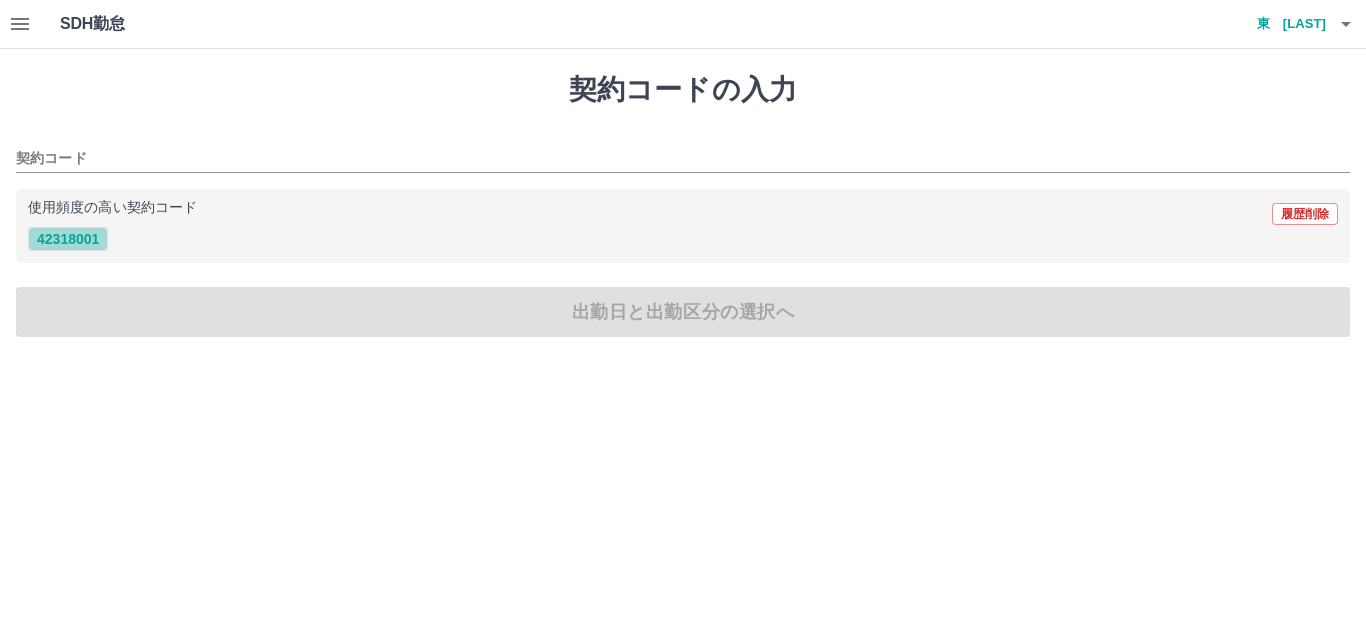 click on "42318001" at bounding box center [68, 239] 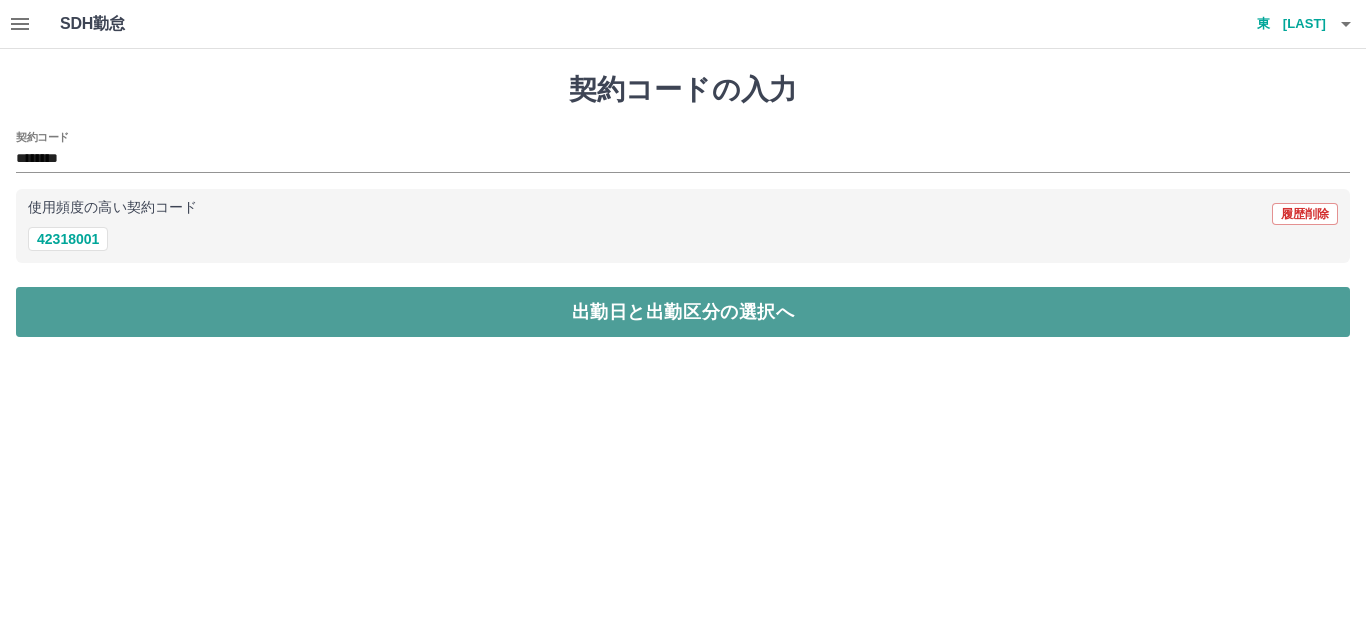 click on "出勤日と出勤区分の選択へ" at bounding box center (683, 312) 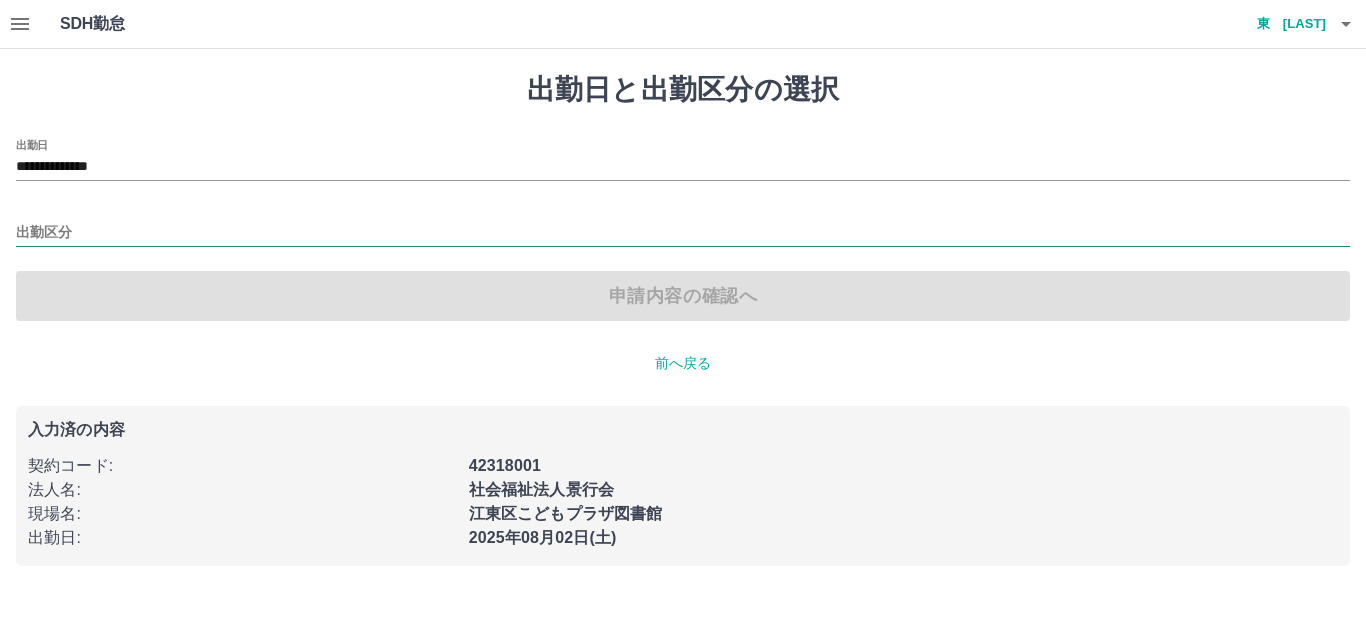 click on "出勤区分" at bounding box center (683, 233) 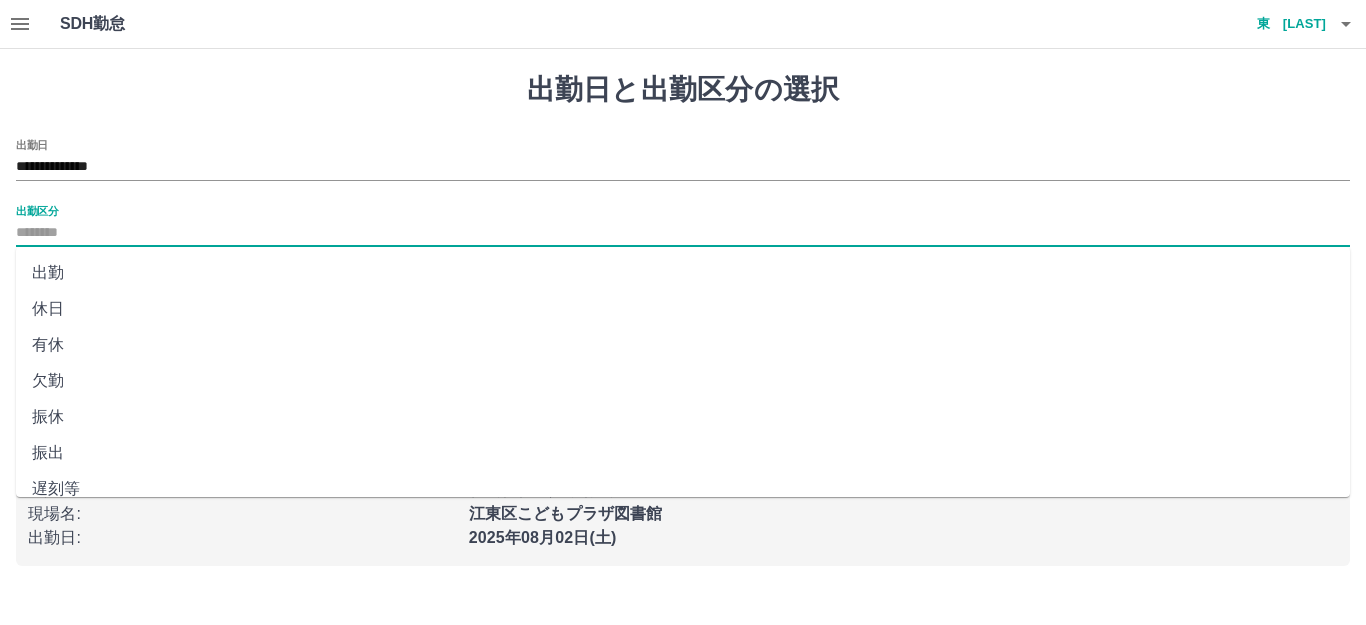 click on "出勤" at bounding box center (683, 273) 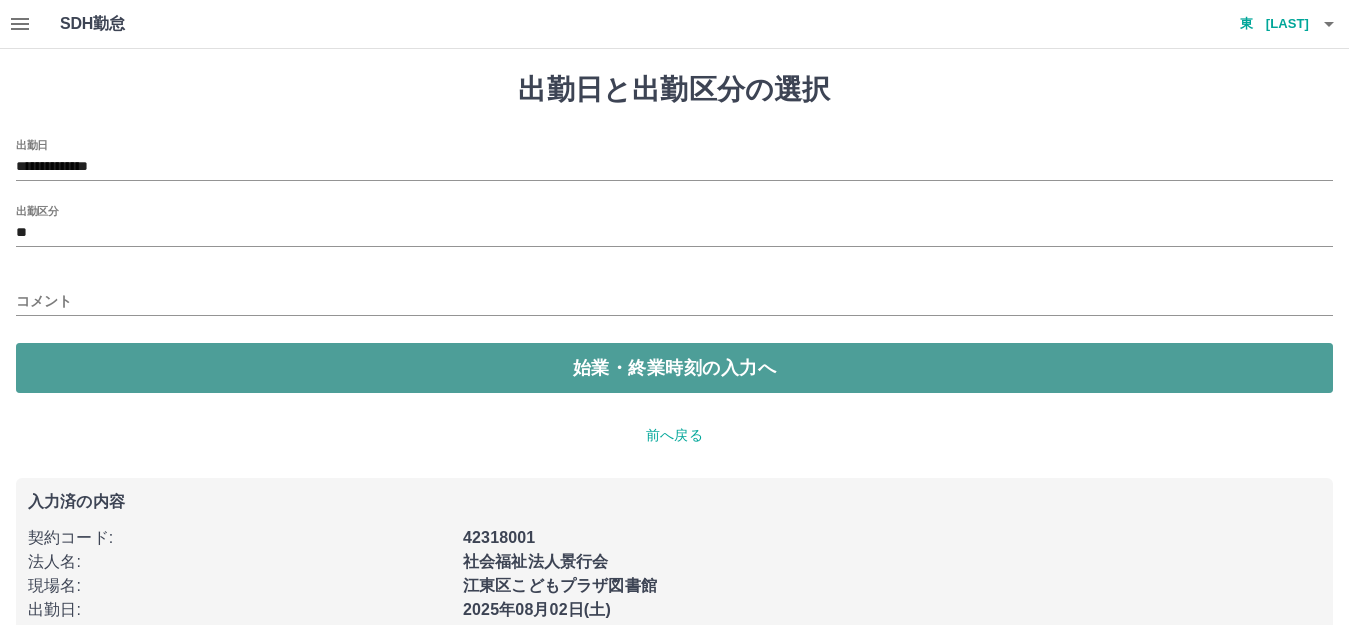 click on "始業・終業時刻の入力へ" at bounding box center (674, 368) 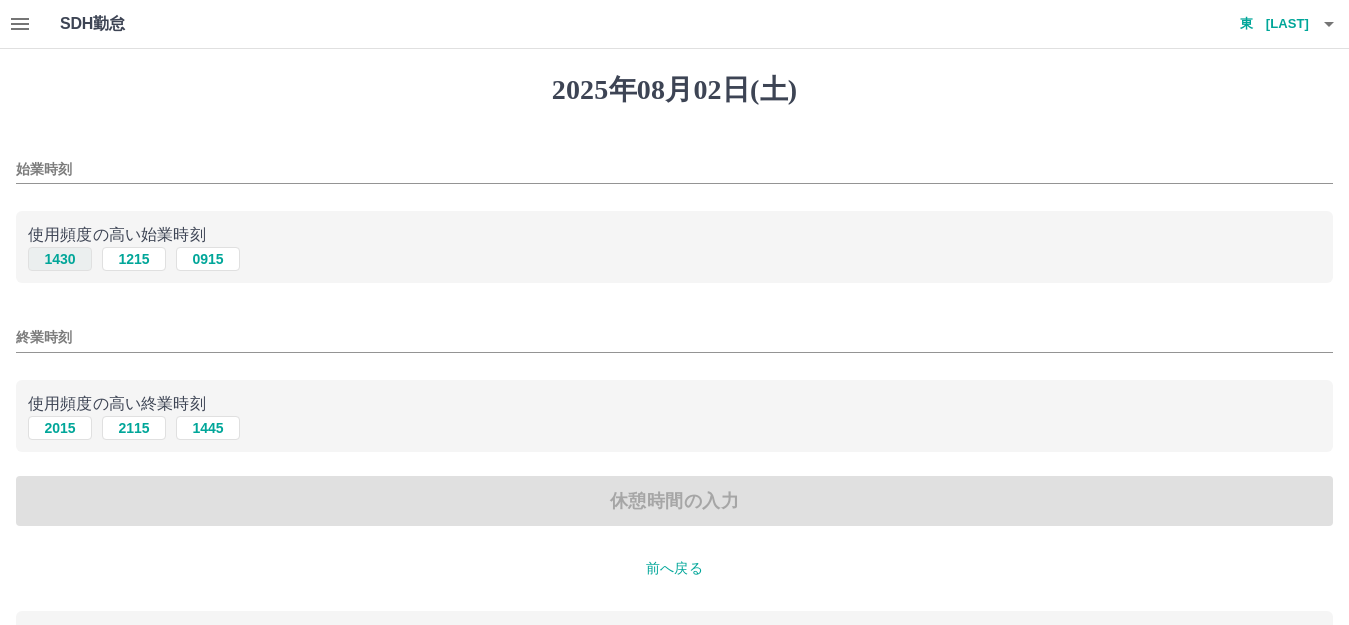 click on "1430" at bounding box center (60, 259) 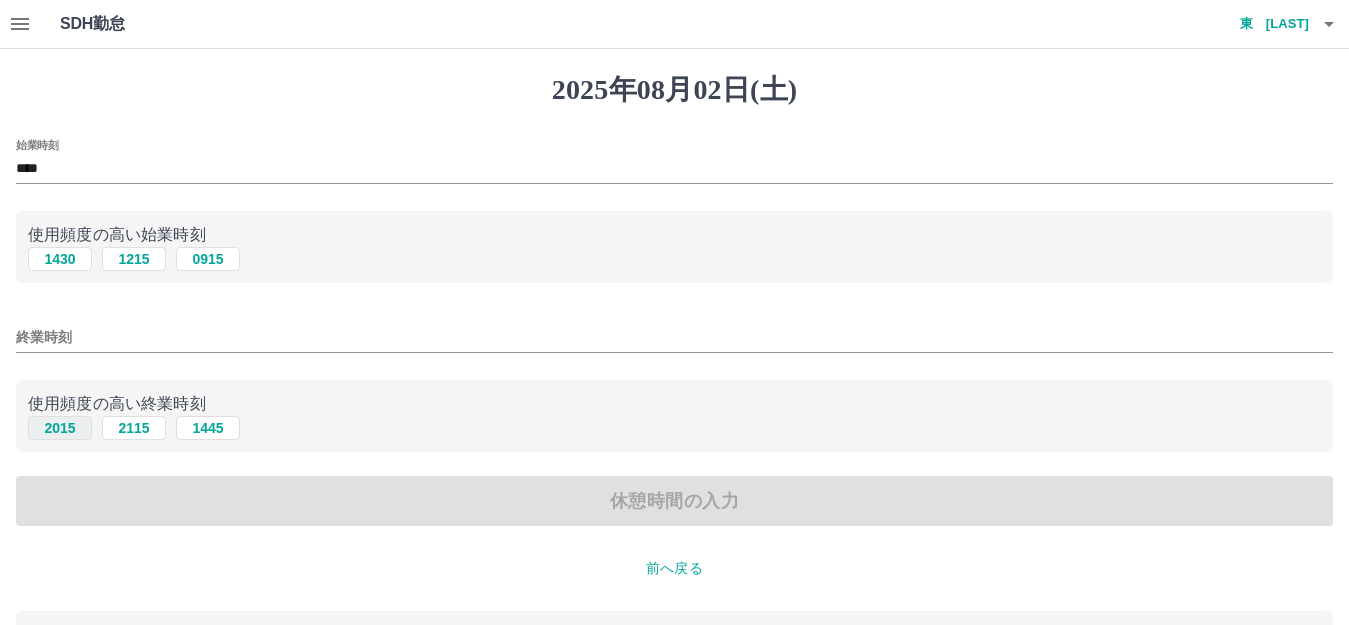 click on "2015" at bounding box center [60, 428] 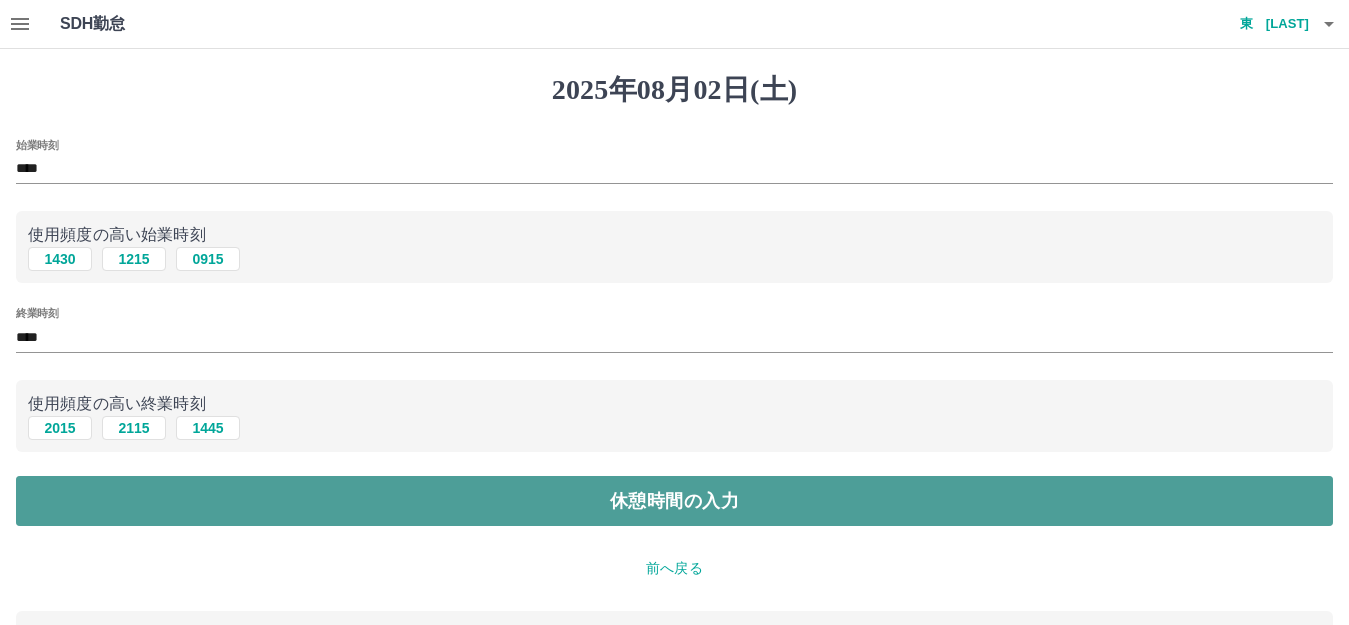 click on "休憩時間の入力" at bounding box center (674, 501) 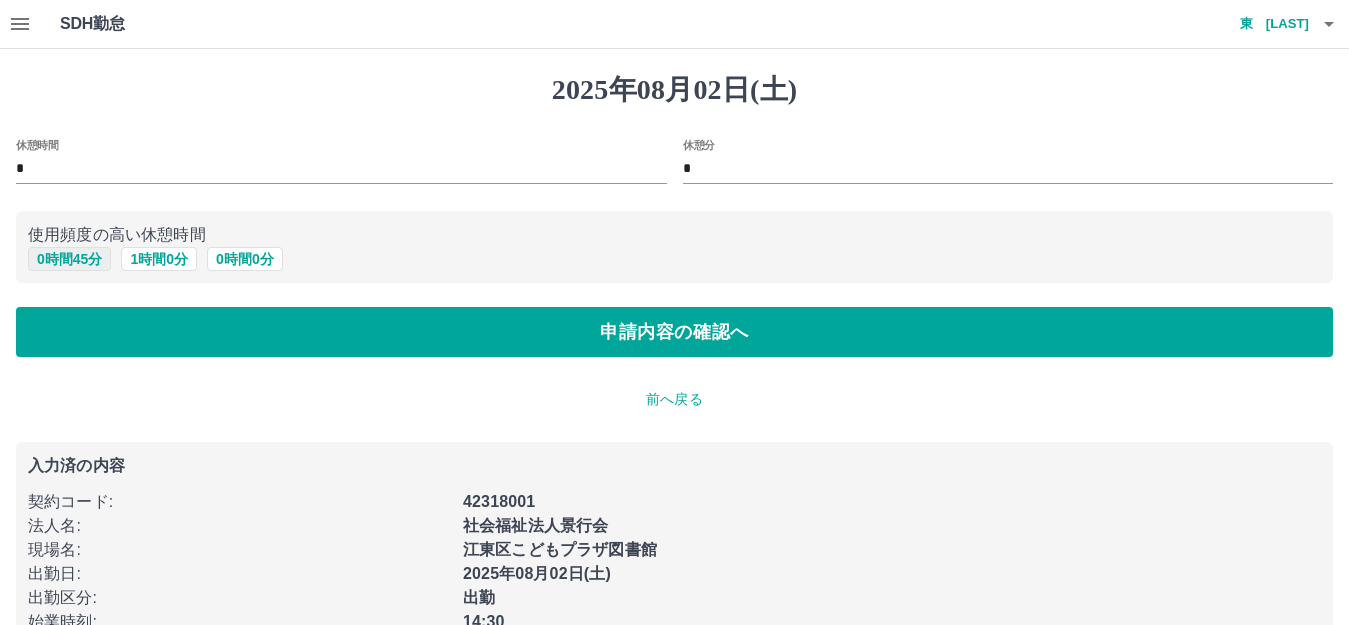 click on "0 時間 45 分" at bounding box center (69, 259) 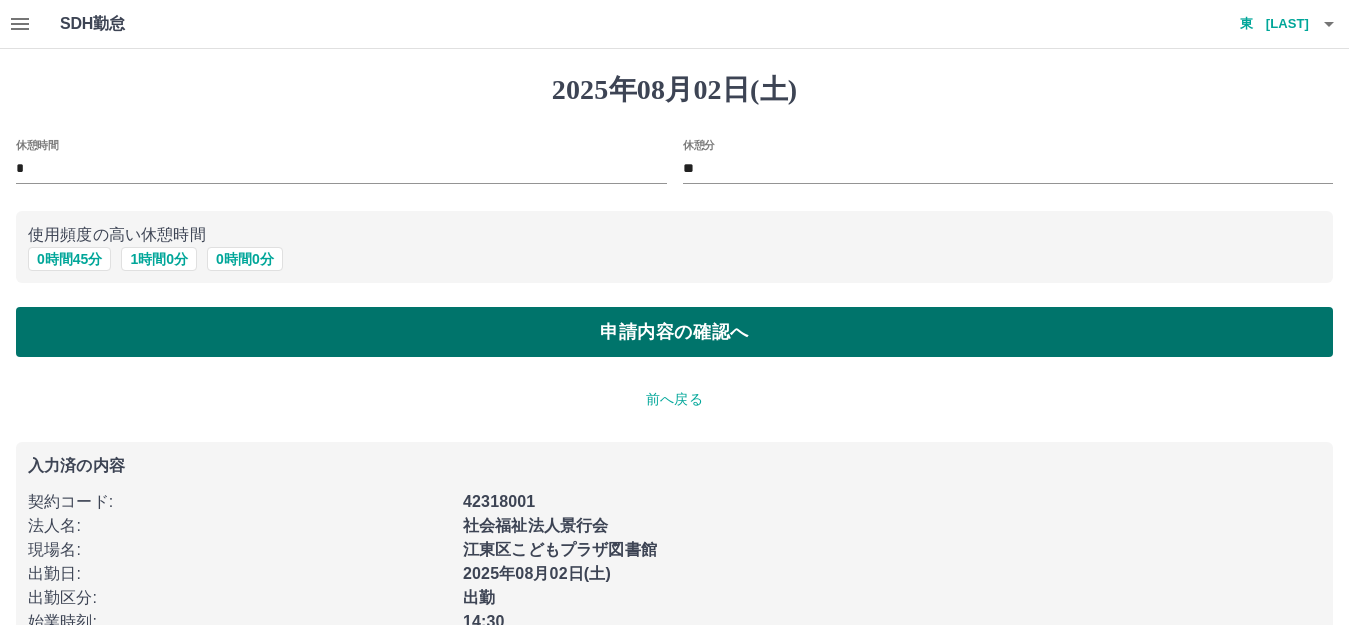 click on "申請内容の確認へ" at bounding box center (674, 332) 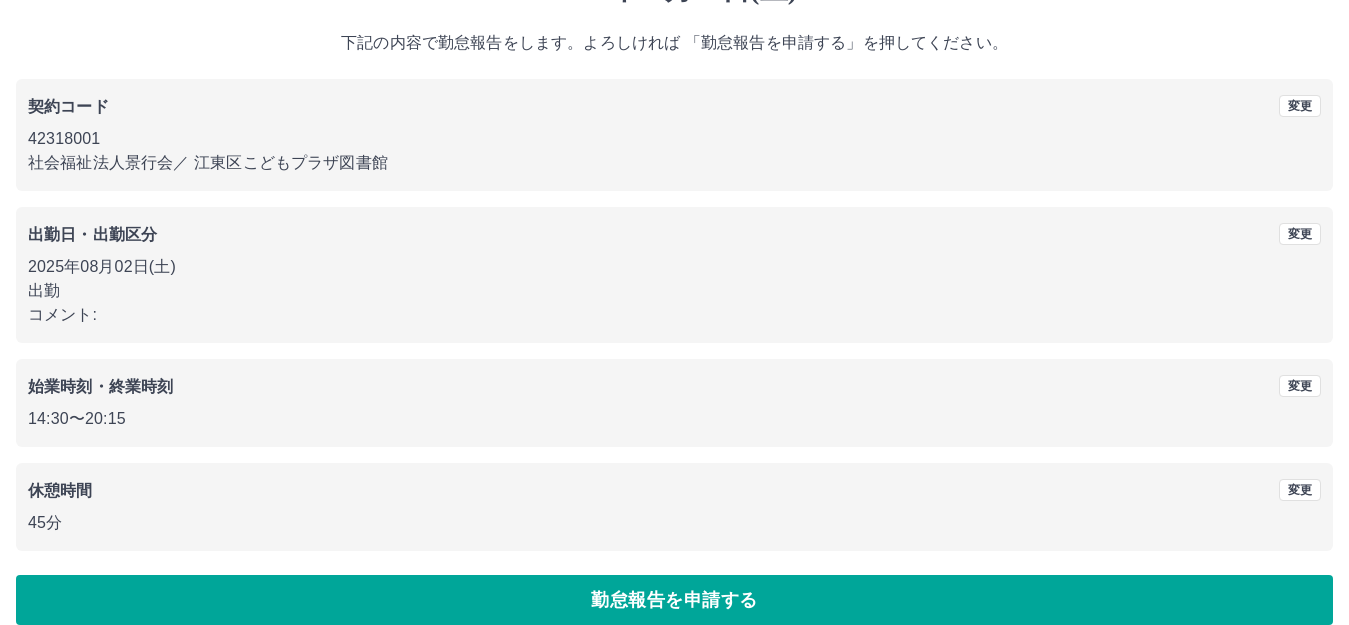scroll, scrollTop: 124, scrollLeft: 0, axis: vertical 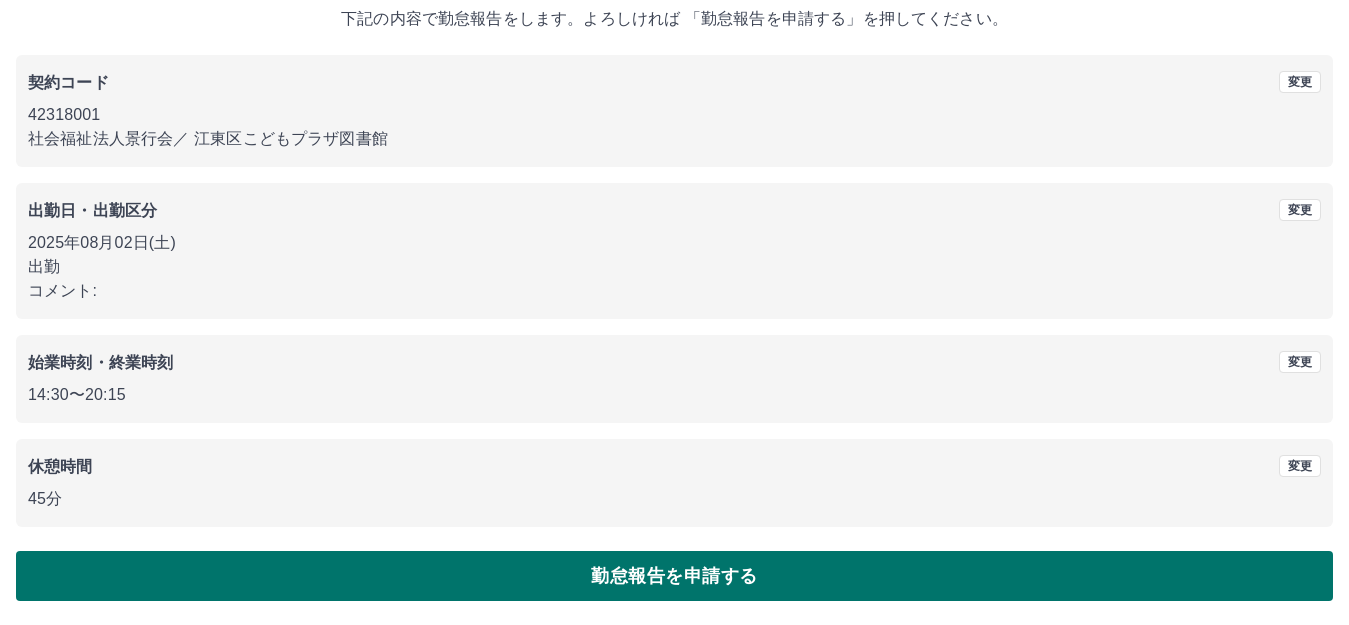 click on "勤怠報告を申請する" at bounding box center (674, 576) 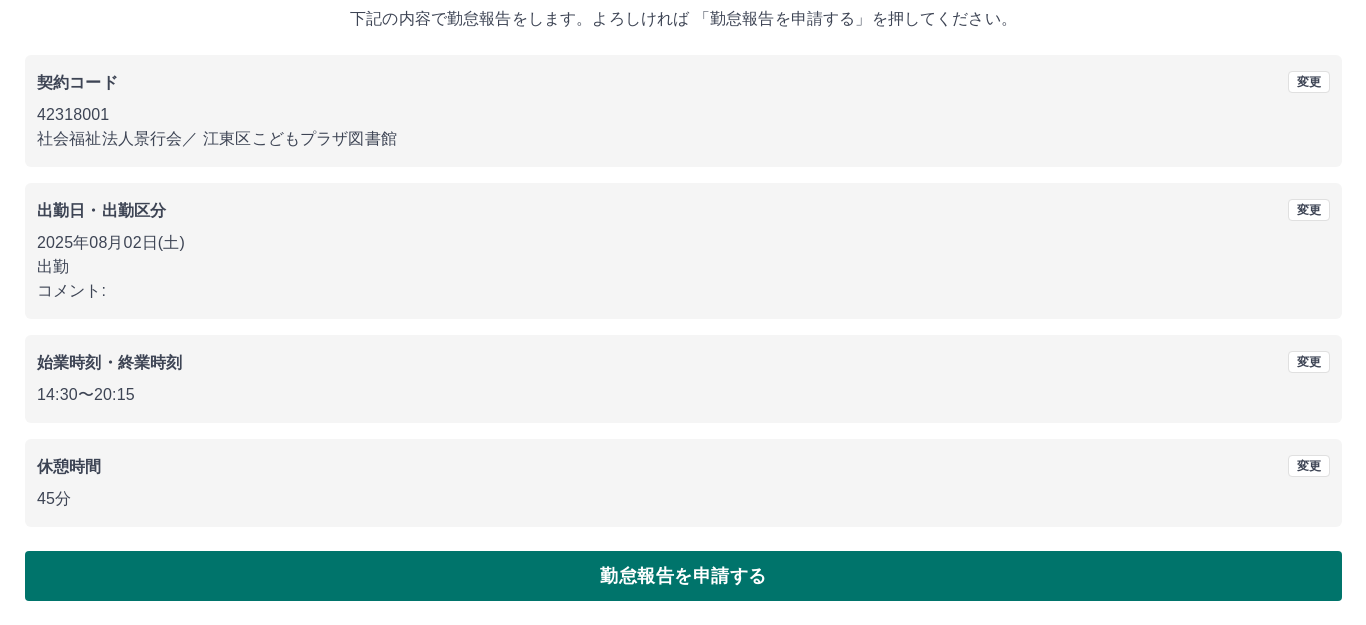 scroll, scrollTop: 0, scrollLeft: 0, axis: both 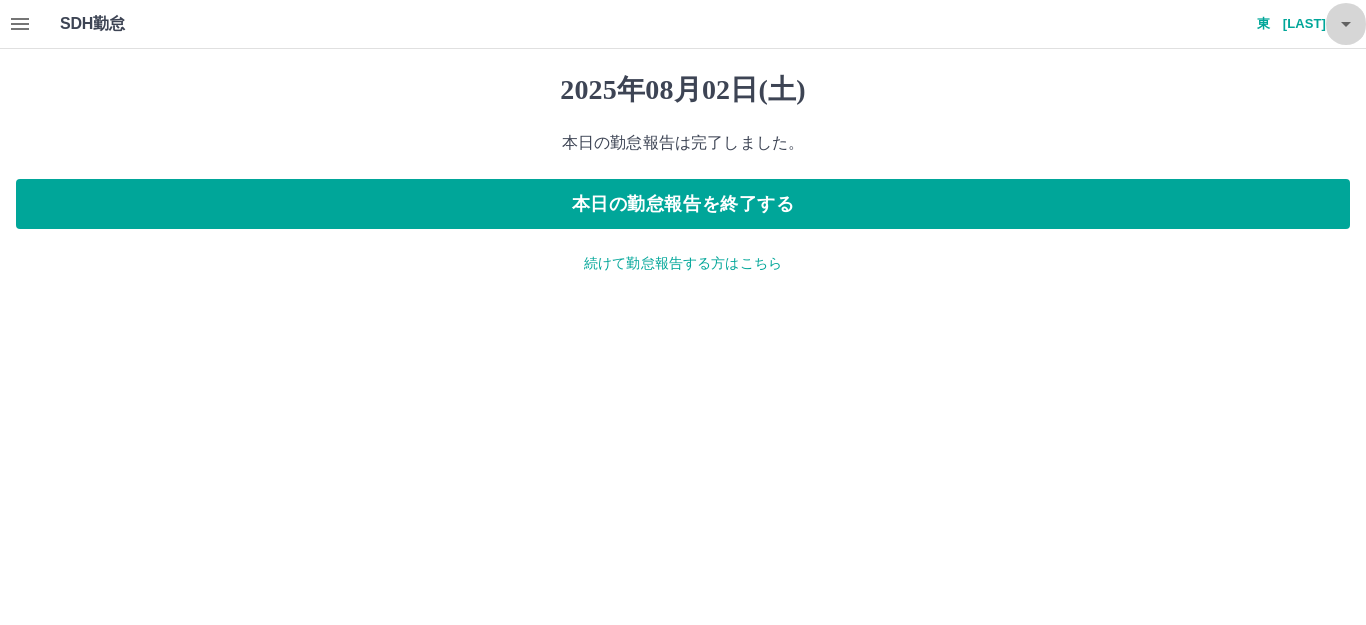click 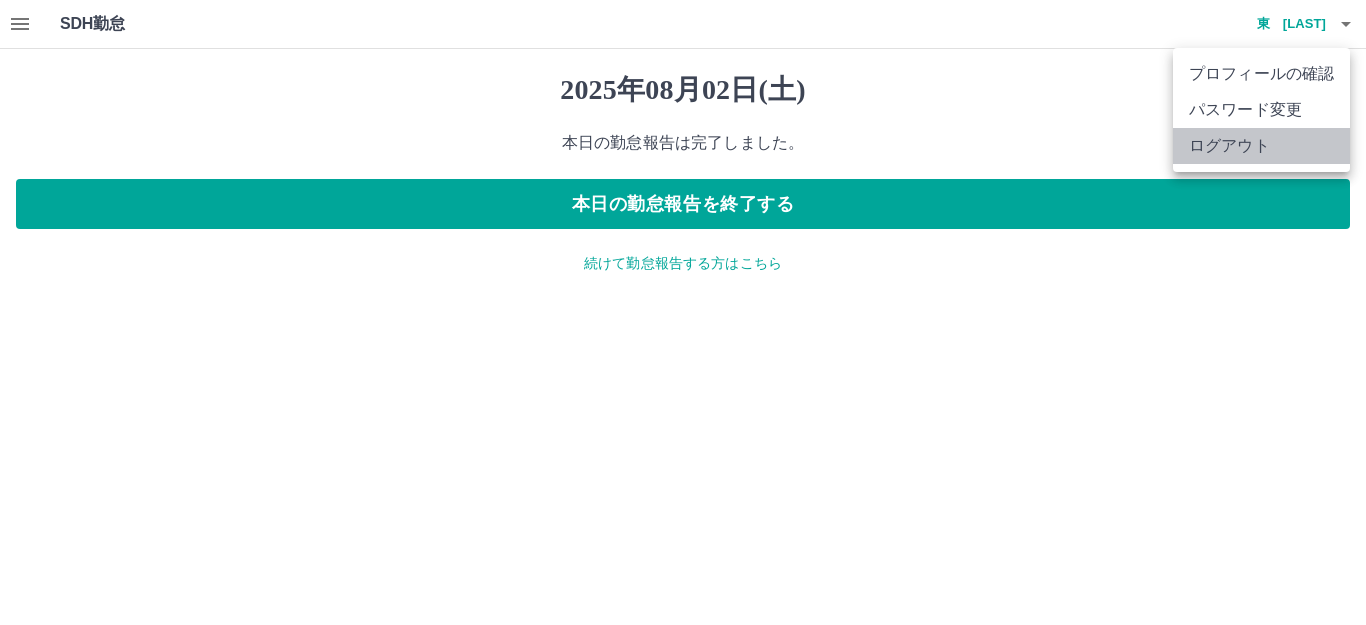 click on "ログアウト" at bounding box center (1261, 146) 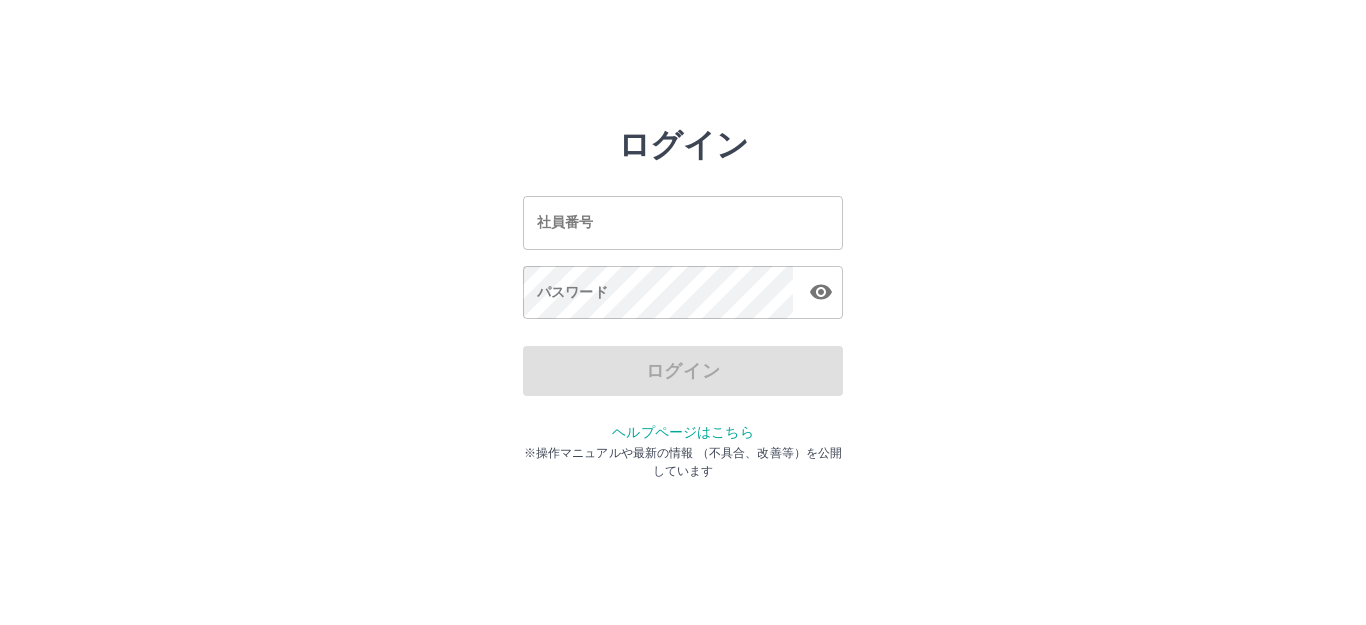 scroll, scrollTop: 0, scrollLeft: 0, axis: both 